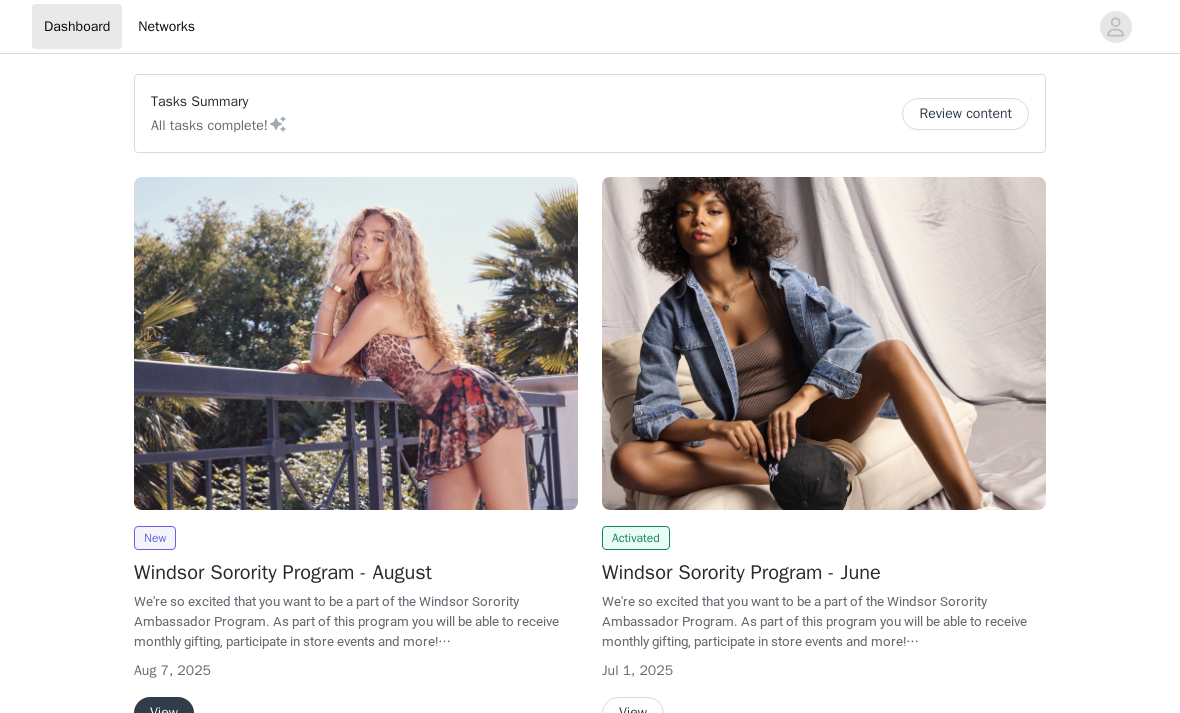 scroll, scrollTop: 0, scrollLeft: 0, axis: both 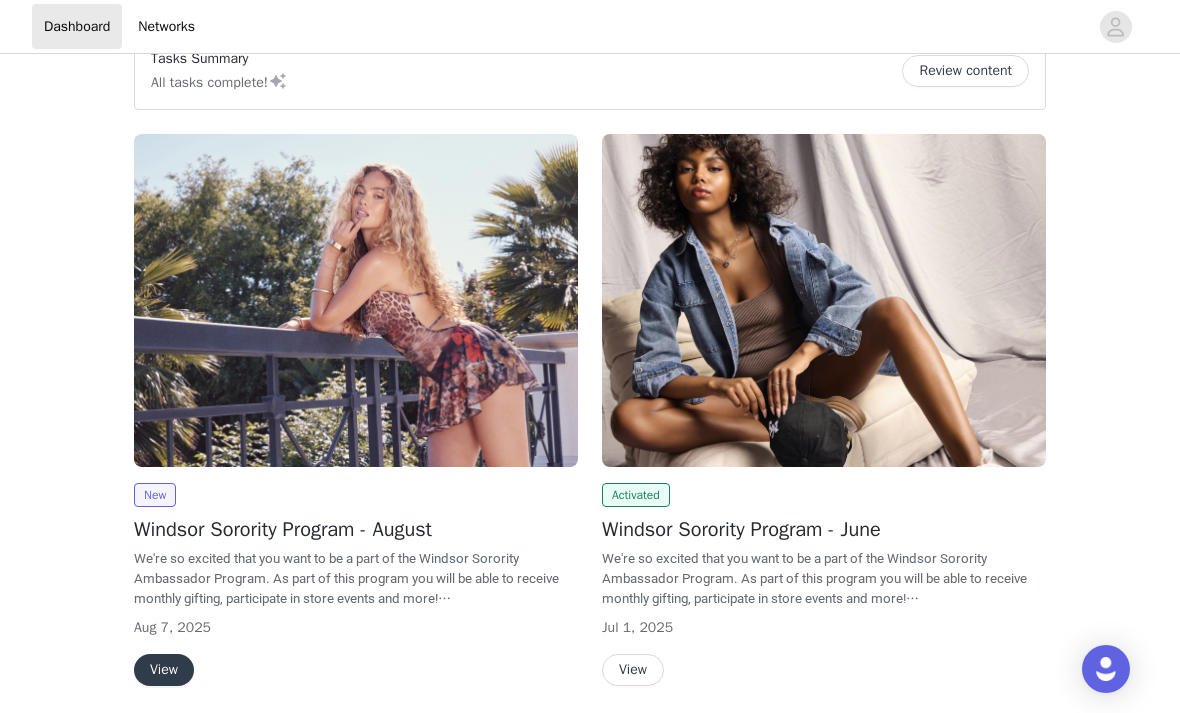 click at bounding box center (356, 300) 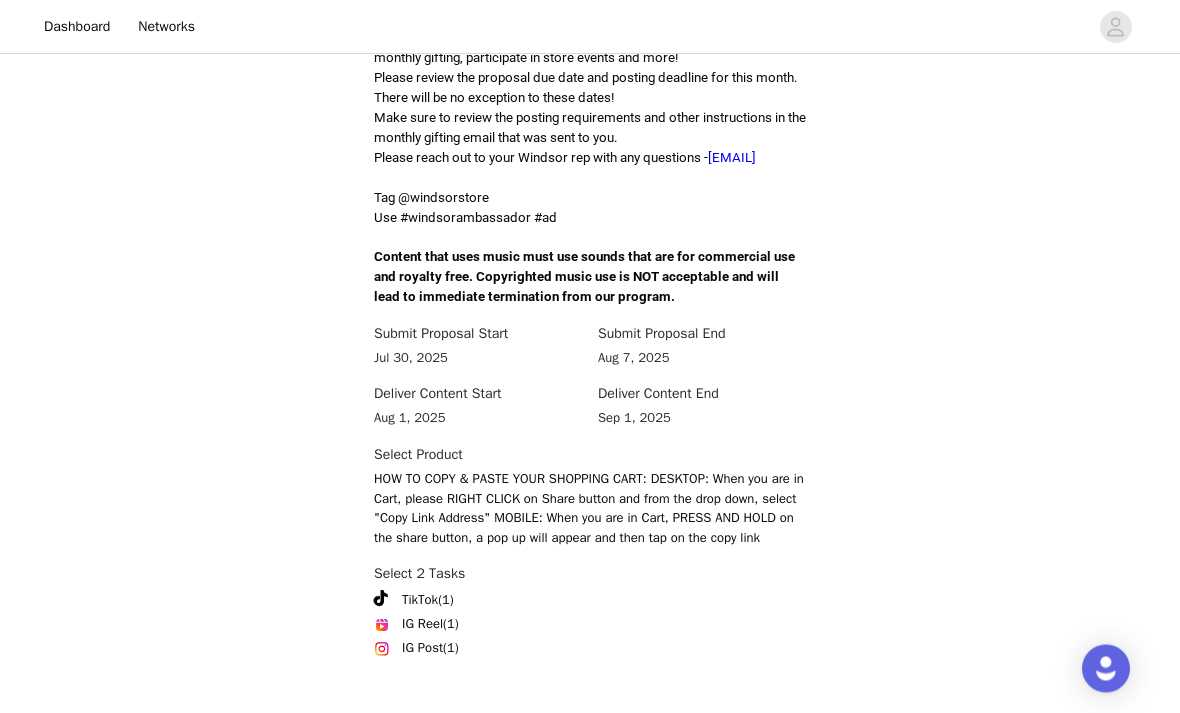 scroll, scrollTop: 583, scrollLeft: 0, axis: vertical 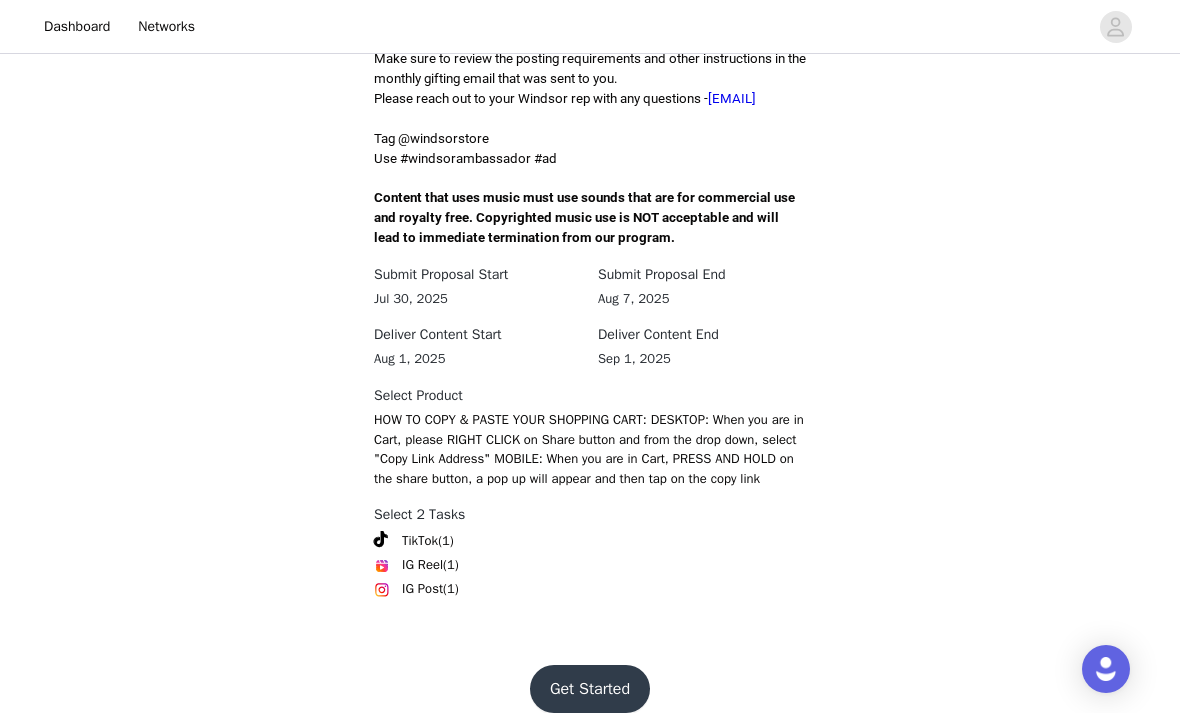 click on "TikTok" at bounding box center [420, 541] 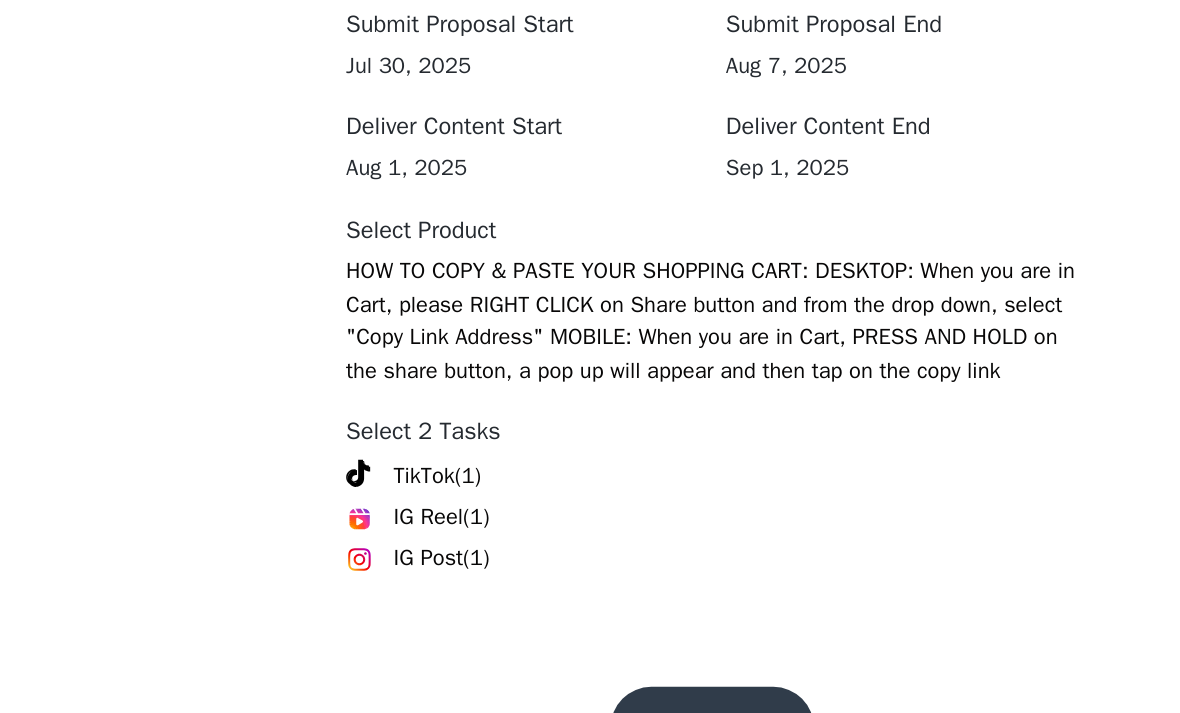 click at bounding box center [381, 515] 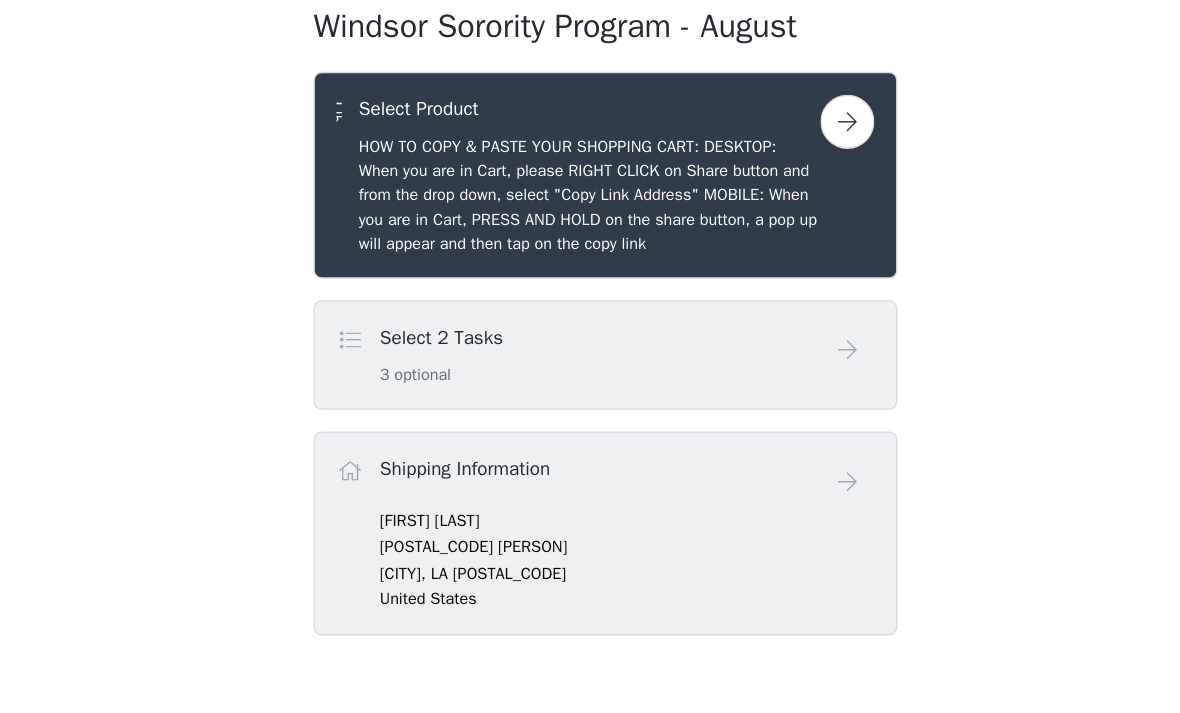 scroll, scrollTop: 265, scrollLeft: 0, axis: vertical 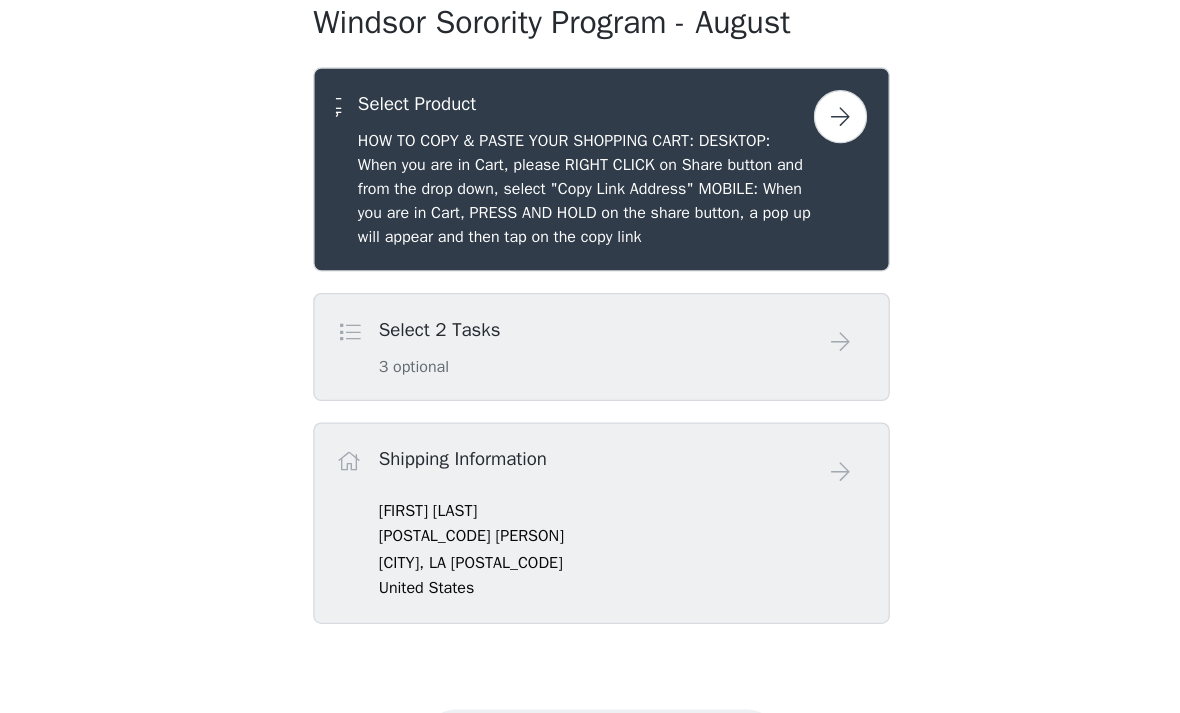 click at bounding box center (769, 387) 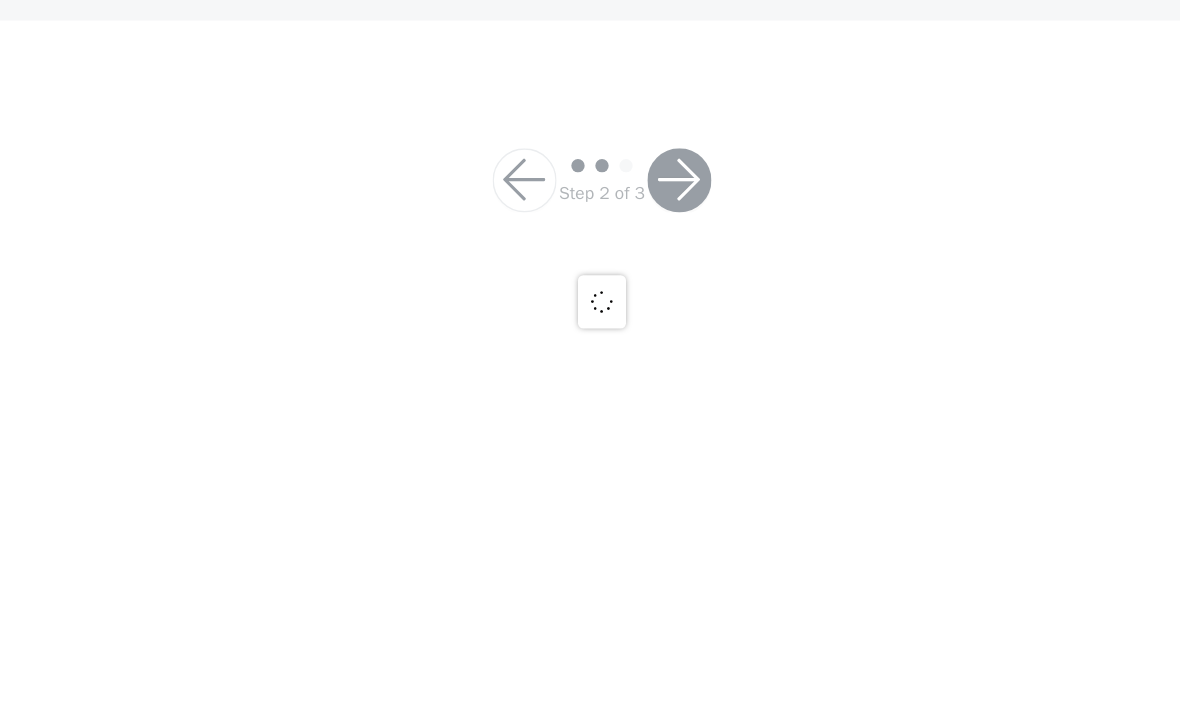 scroll, scrollTop: 0, scrollLeft: 0, axis: both 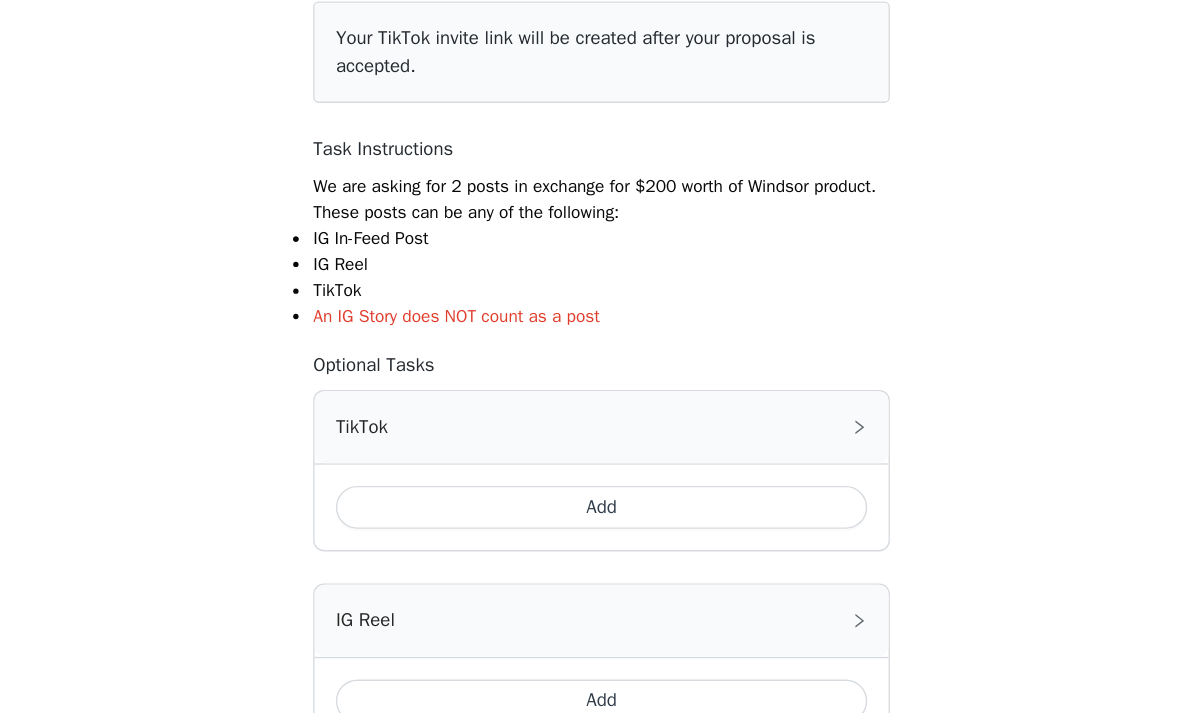 click on "Add" at bounding box center [590, 511] 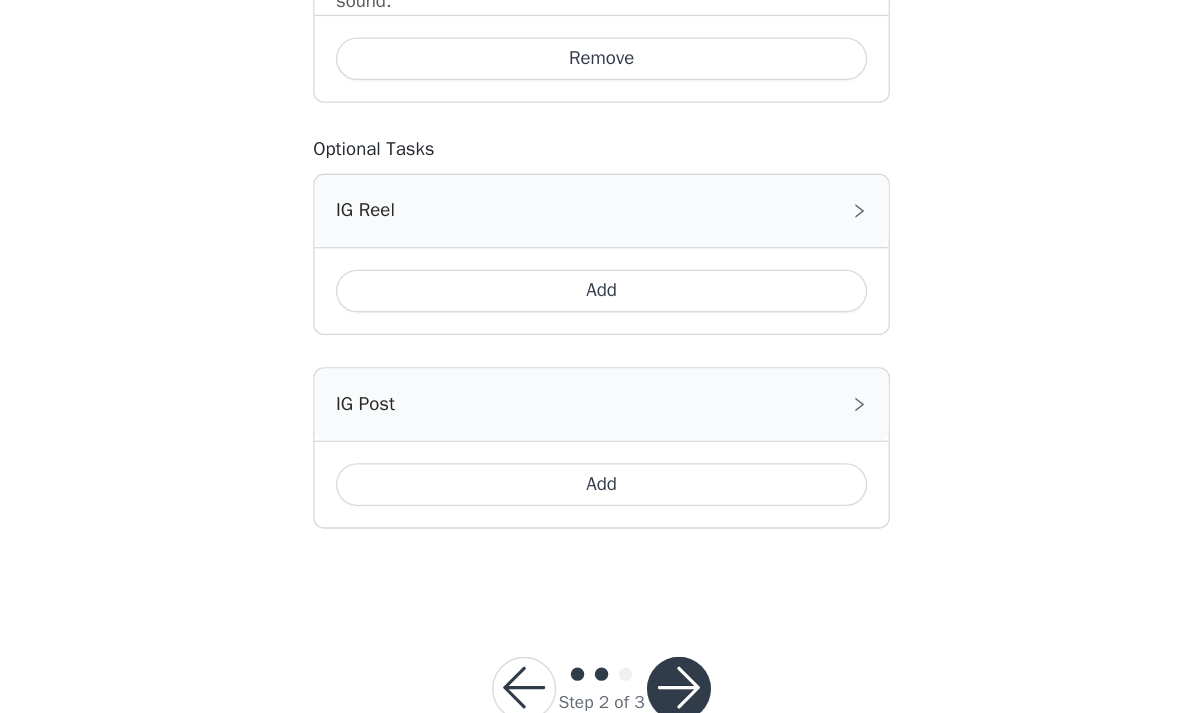 scroll, scrollTop: 829, scrollLeft: 0, axis: vertical 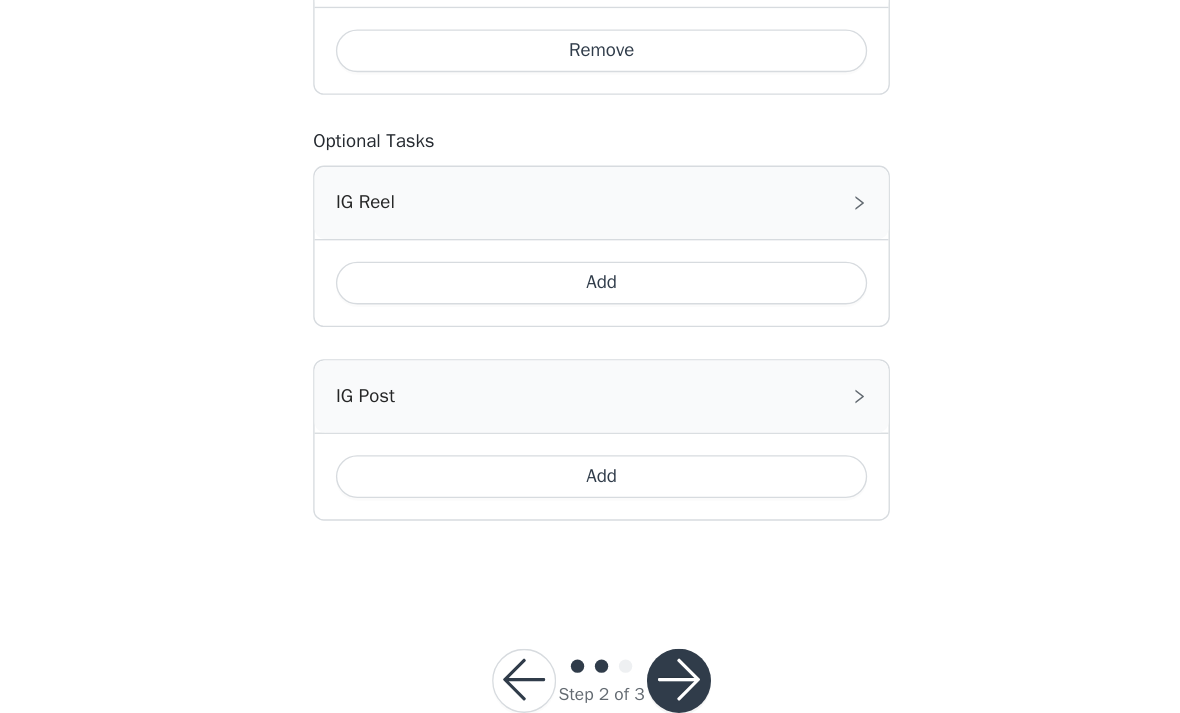 click on "Add" at bounding box center (590, 488) 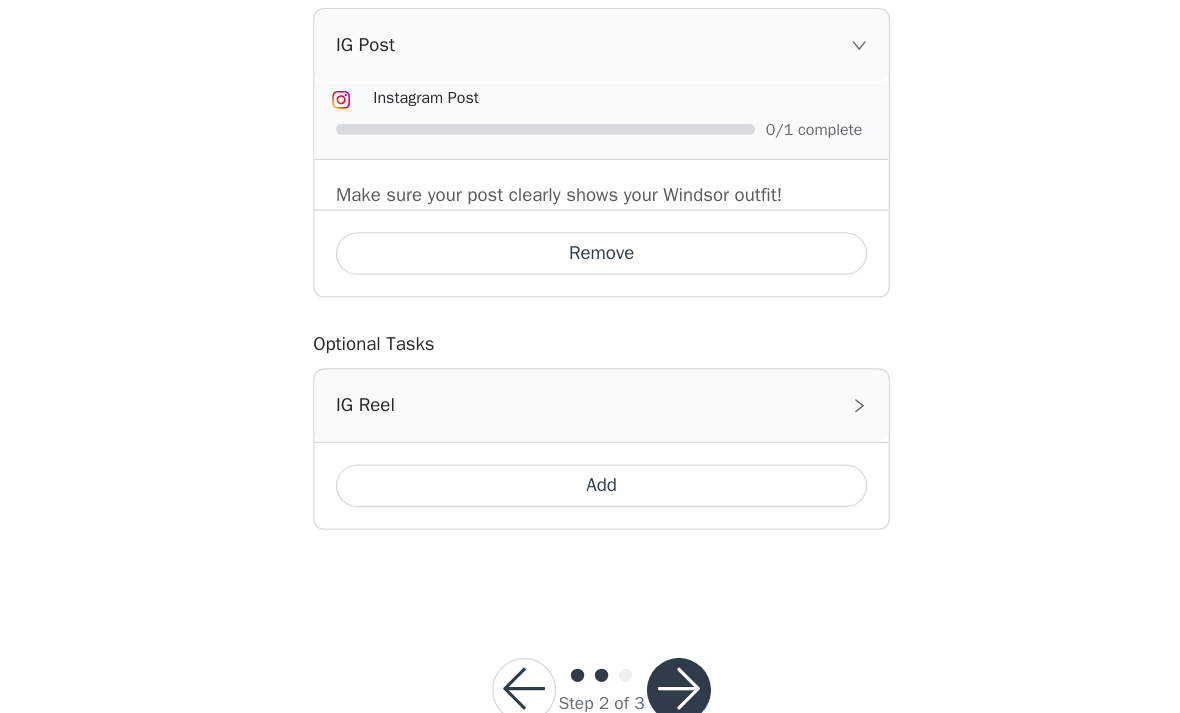 scroll, scrollTop: 925, scrollLeft: 0, axis: vertical 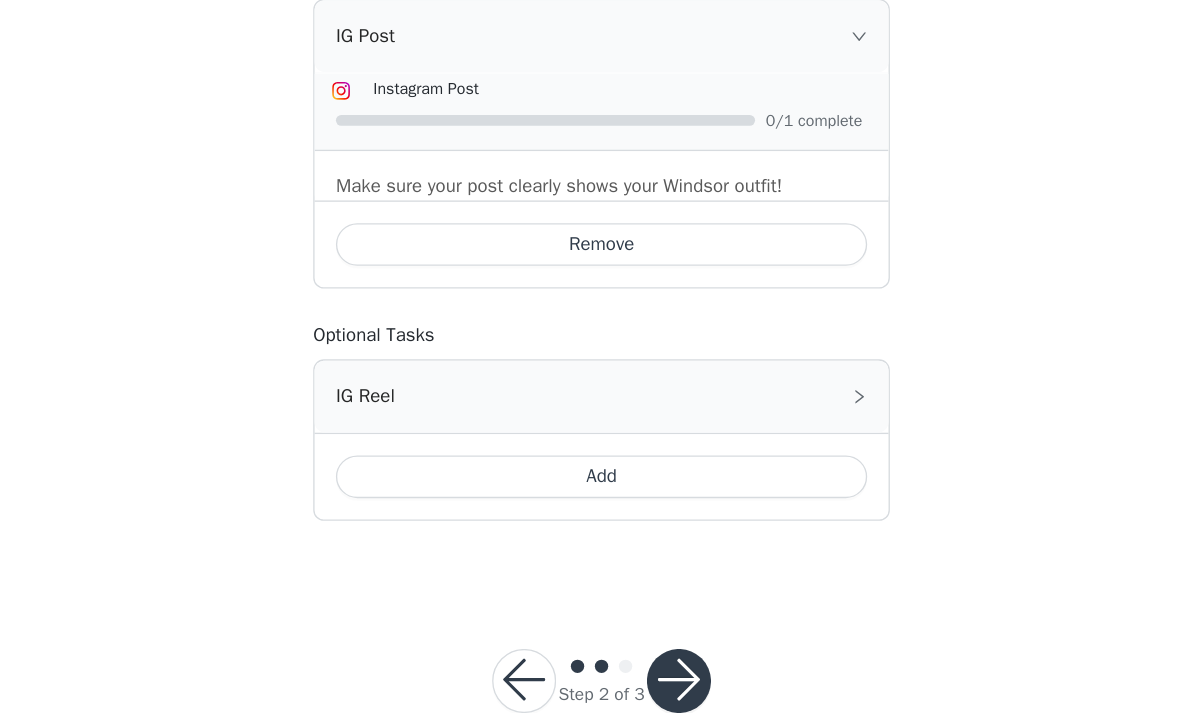 click at bounding box center [648, 641] 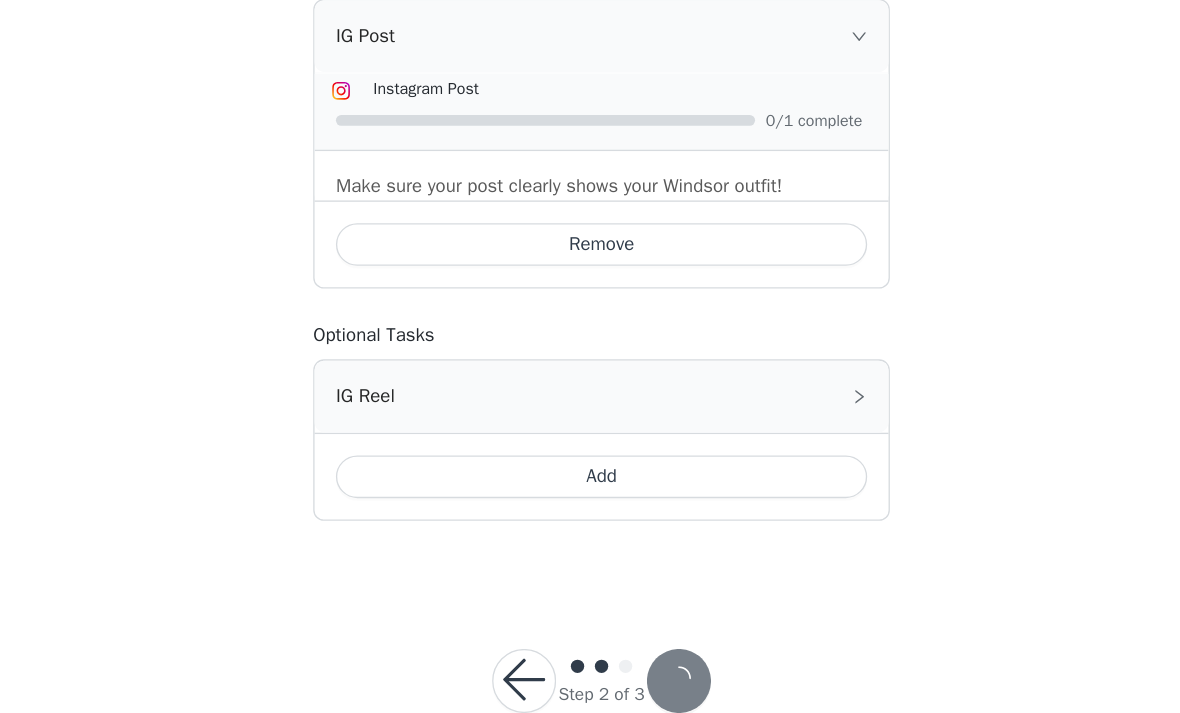 scroll, scrollTop: 0, scrollLeft: 0, axis: both 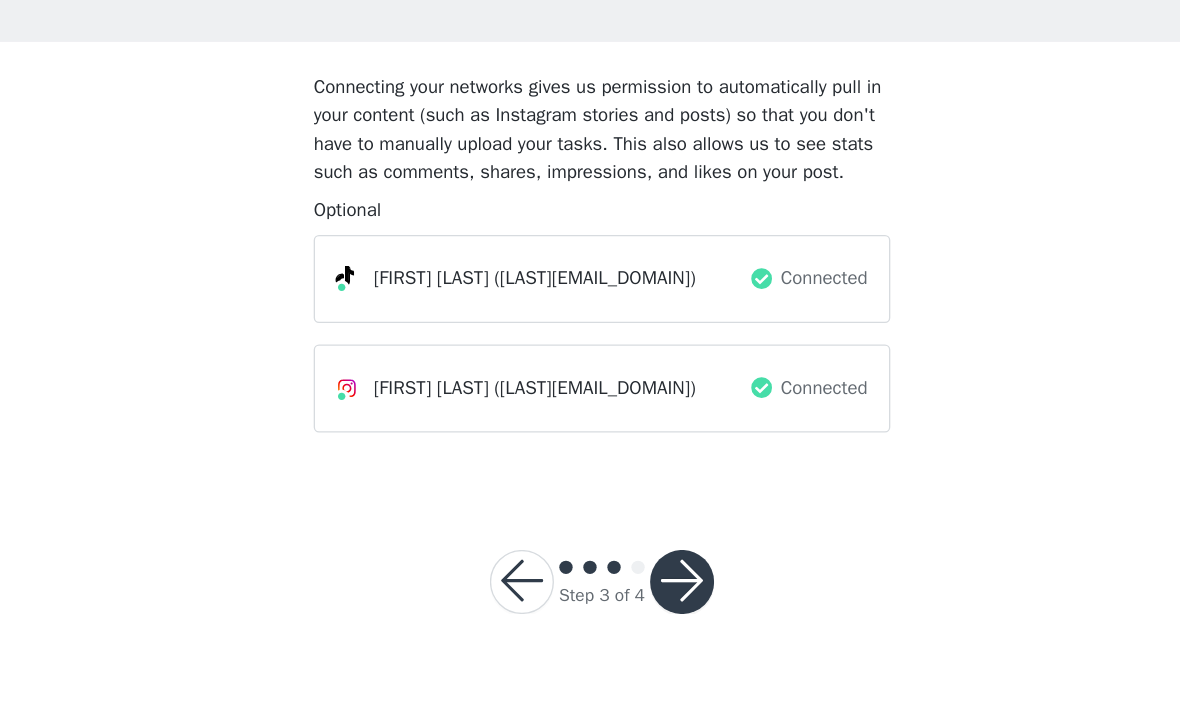click at bounding box center [650, 567] 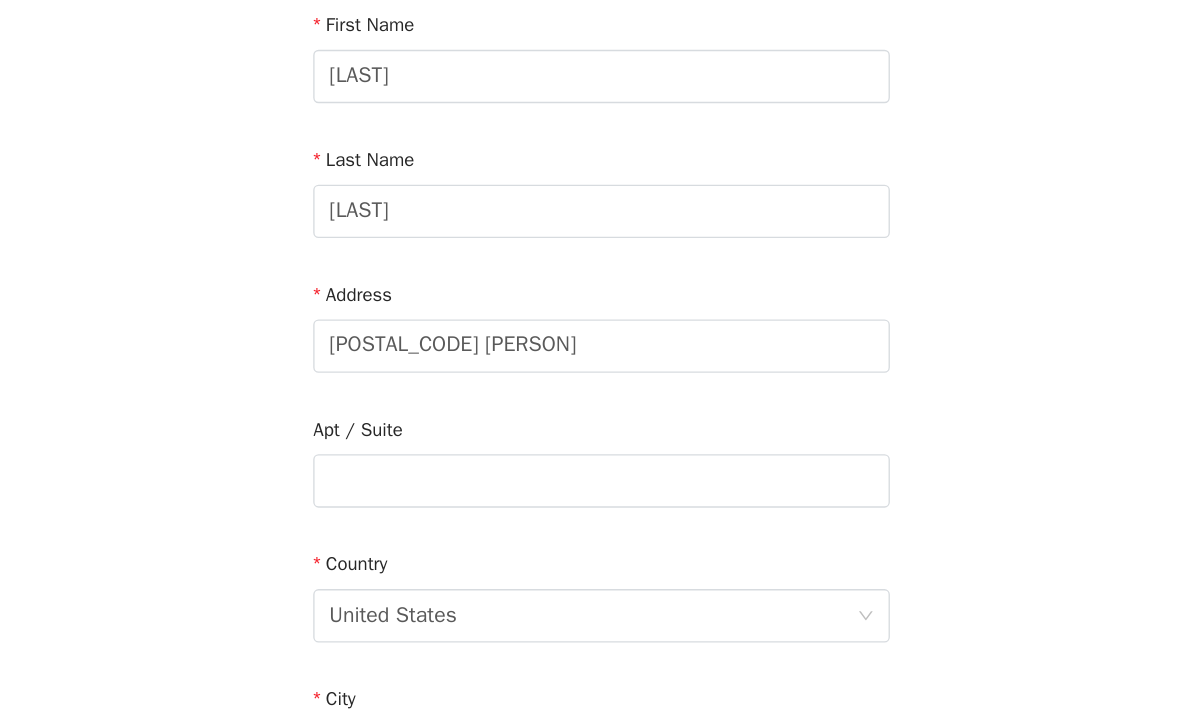 scroll, scrollTop: 148, scrollLeft: 0, axis: vertical 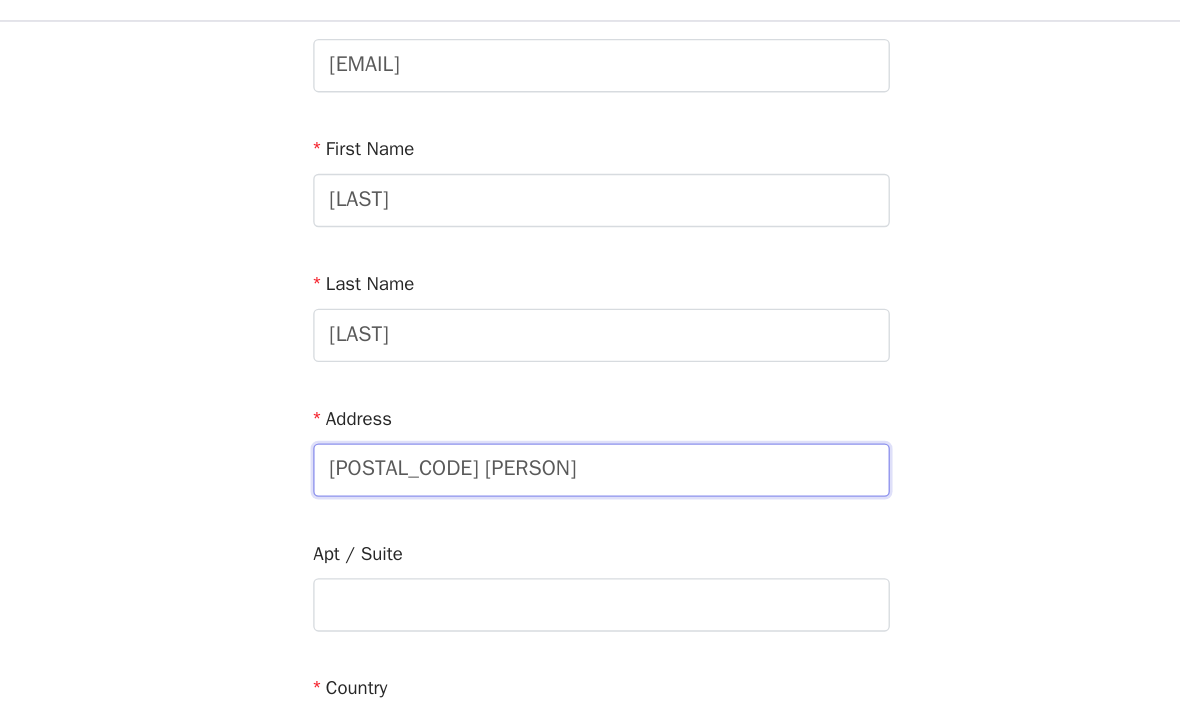 click on "[POSTAL_CODE] [PERSON]" at bounding box center [590, 390] 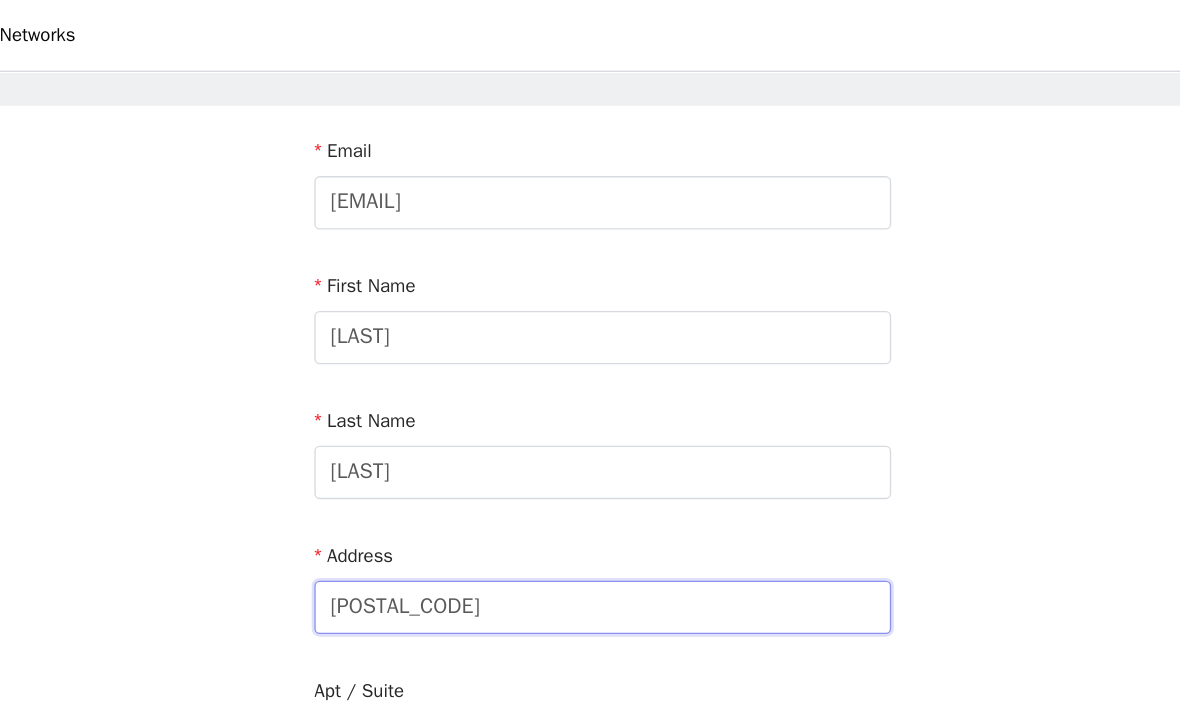 scroll, scrollTop: 67, scrollLeft: 0, axis: vertical 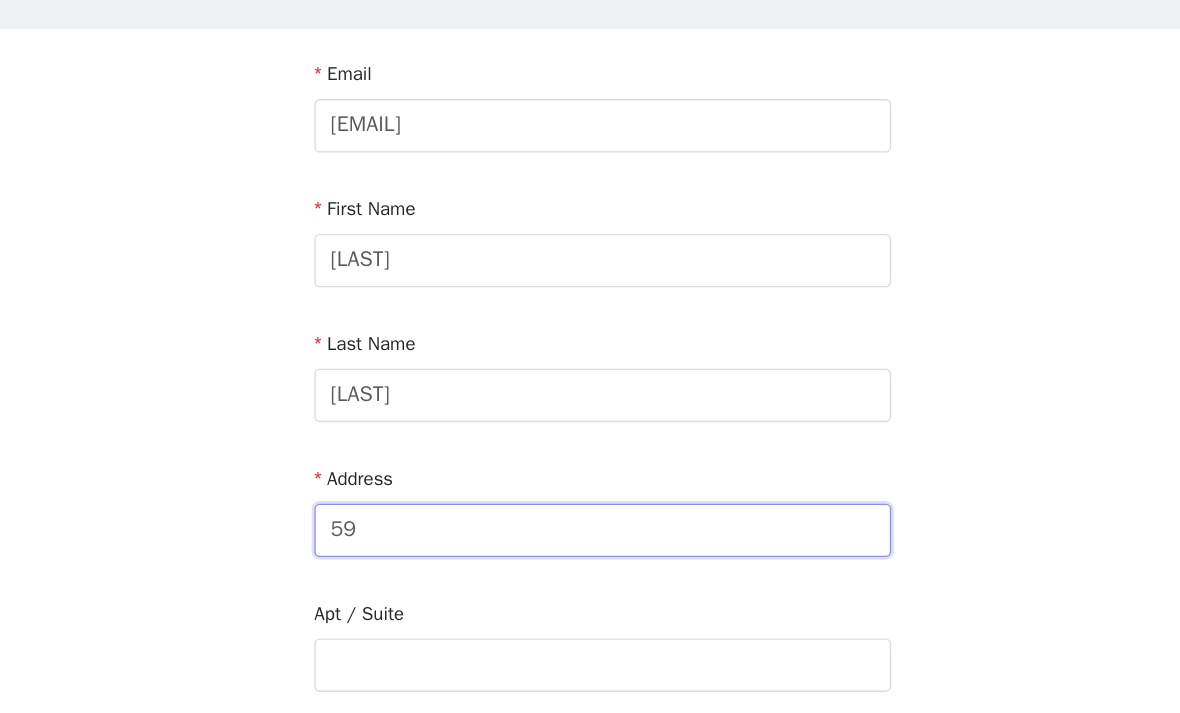 type on "5" 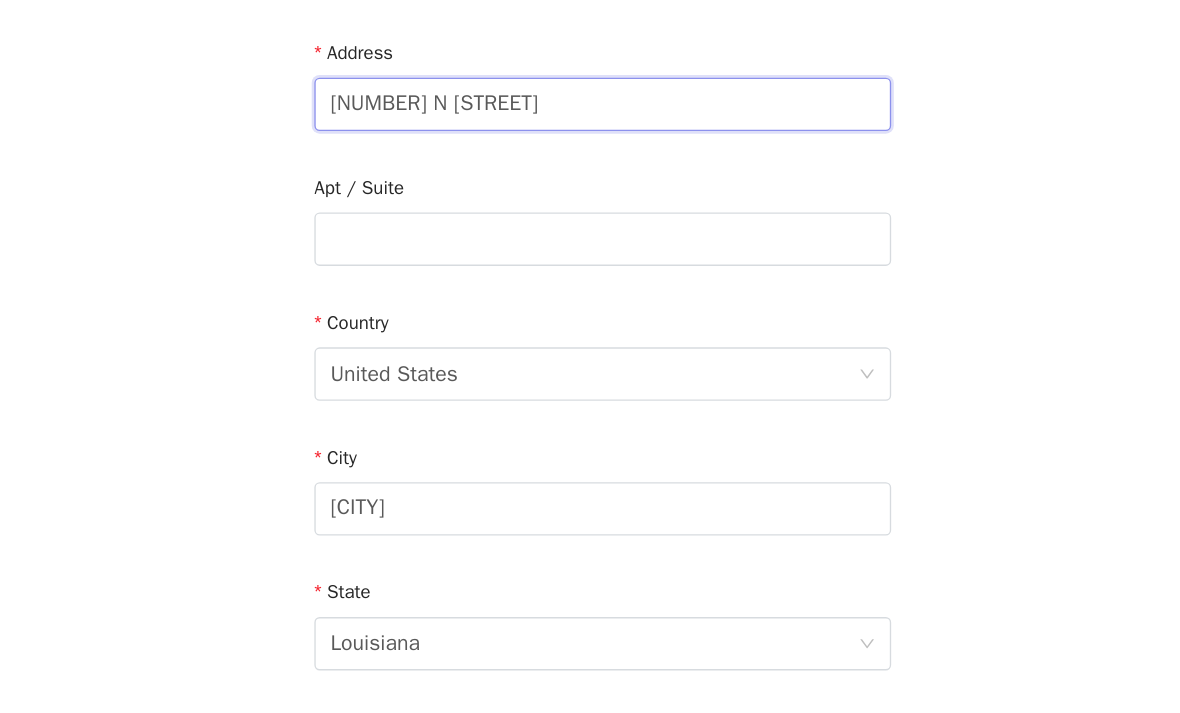 scroll, scrollTop: 278, scrollLeft: 0, axis: vertical 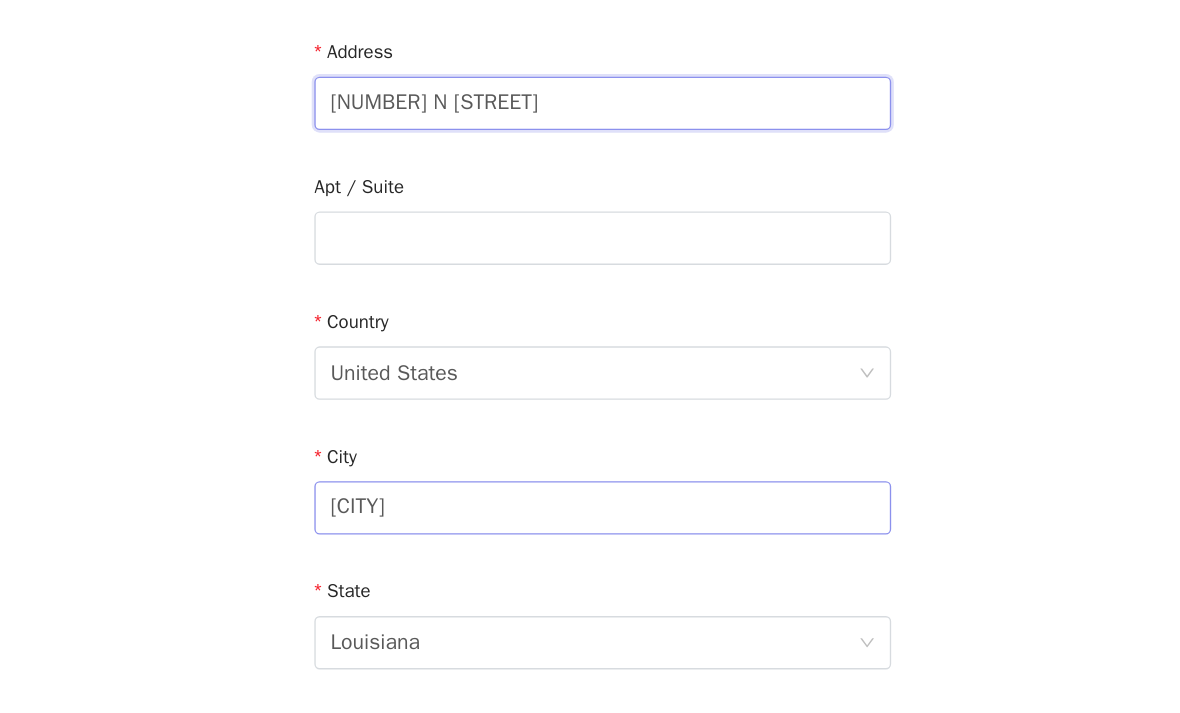 type on "[NUMBER] N [STREET]" 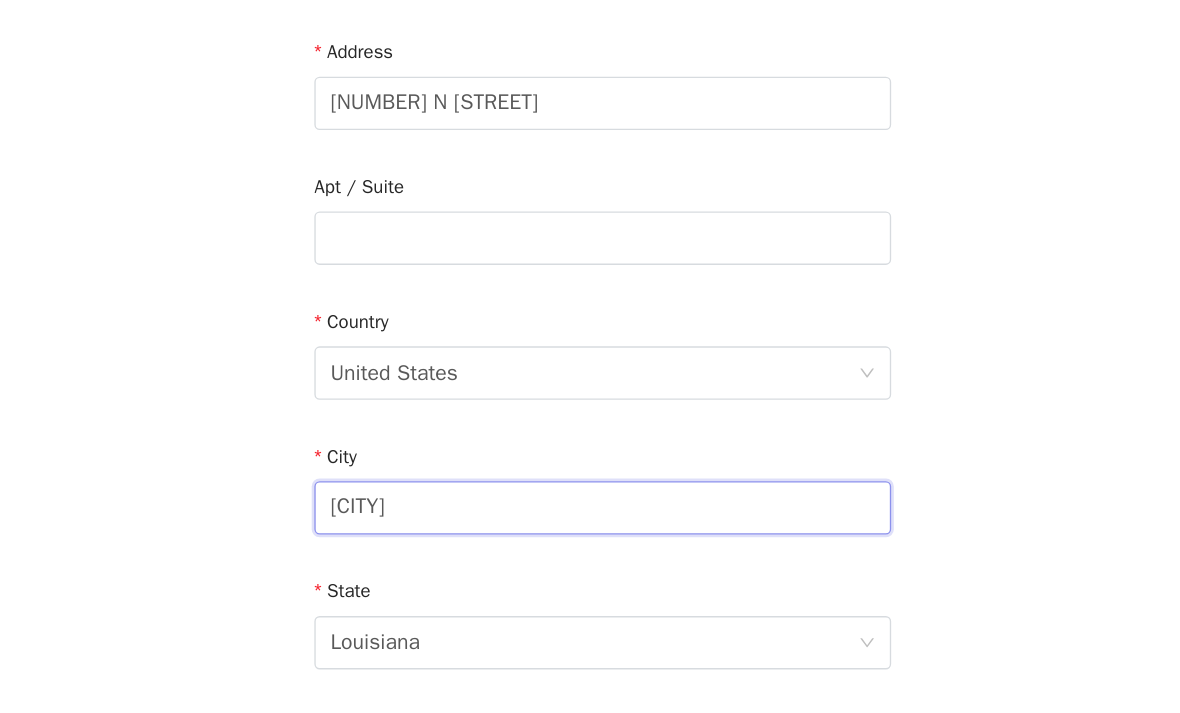 click on "[CITY]" at bounding box center (590, 563) 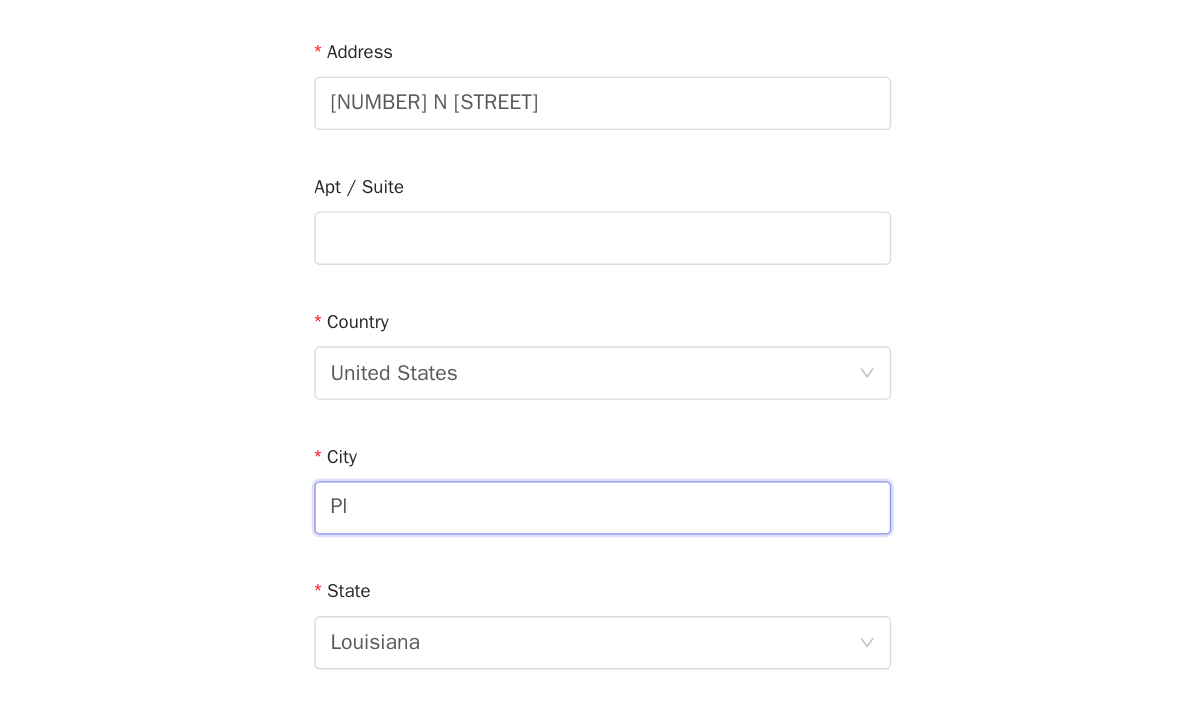 type on "P" 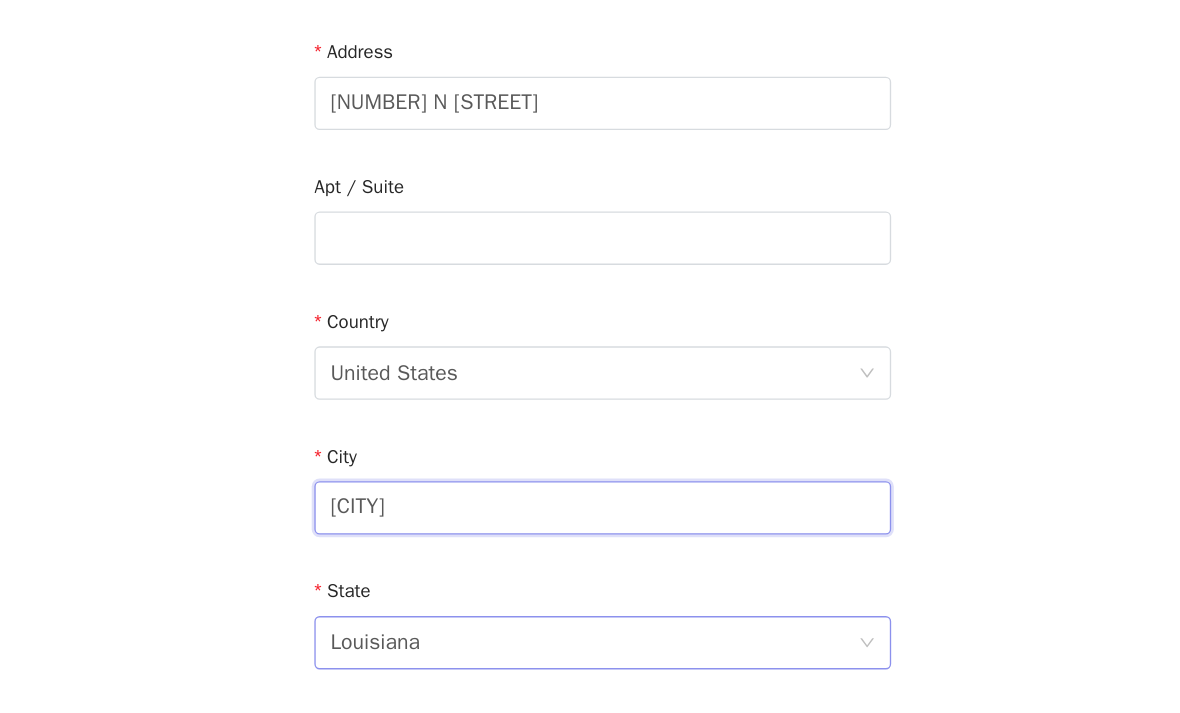 type on "[CITY]" 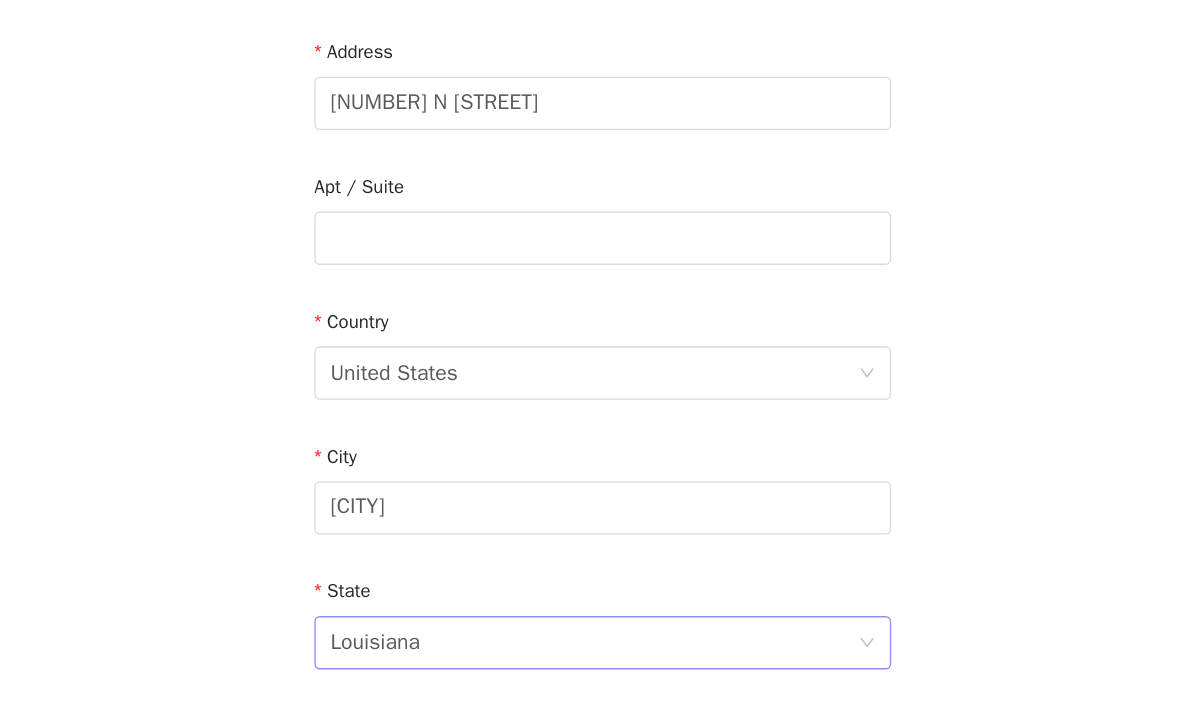 click on "Louisiana" at bounding box center (583, 664) 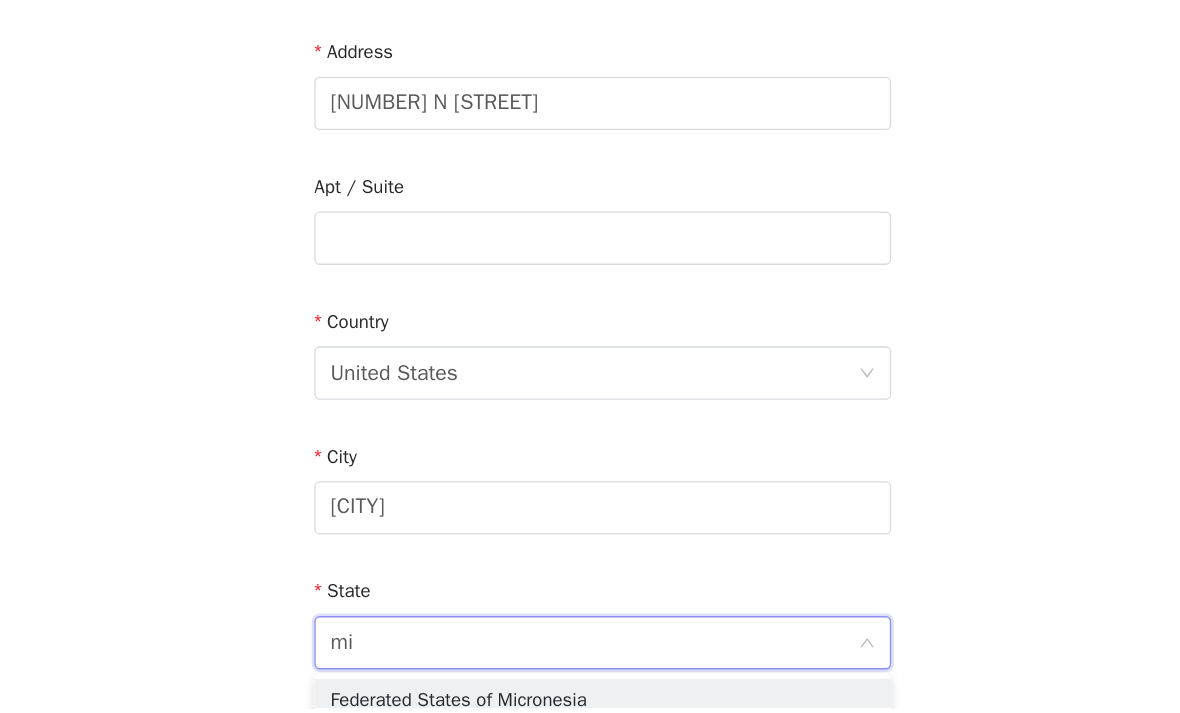 scroll, scrollTop: 0, scrollLeft: 0, axis: both 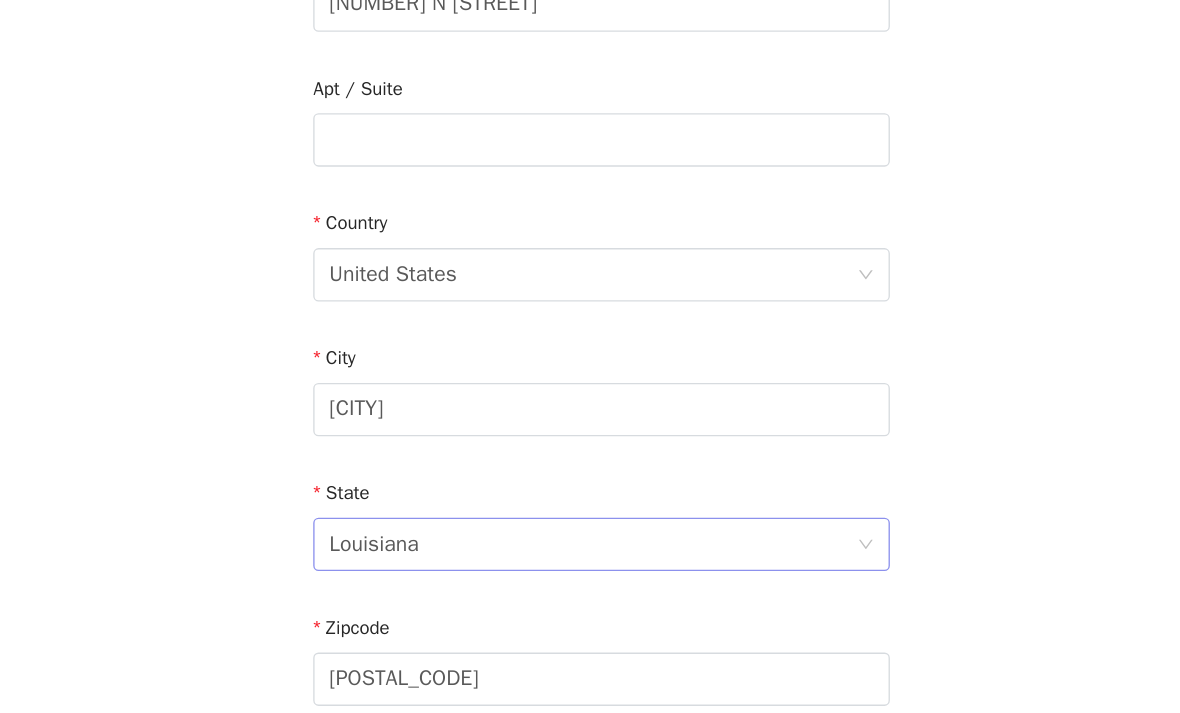 click on "Louisiana" at bounding box center (583, 539) 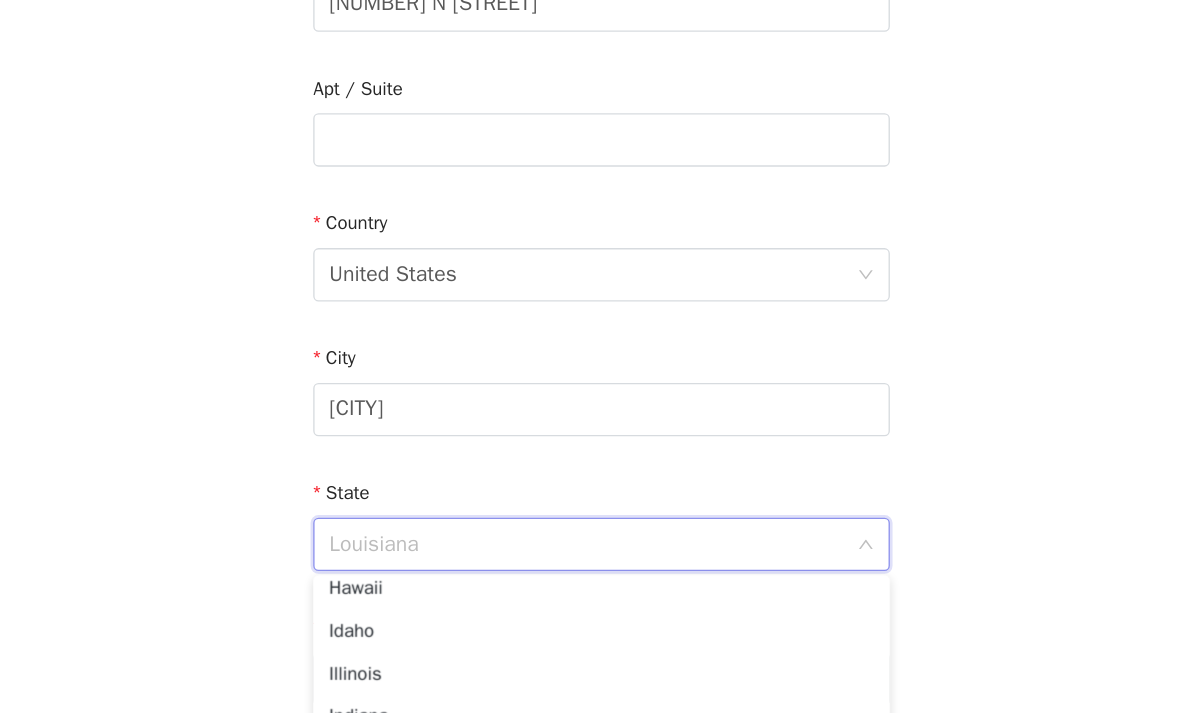 scroll, scrollTop: 402, scrollLeft: 0, axis: vertical 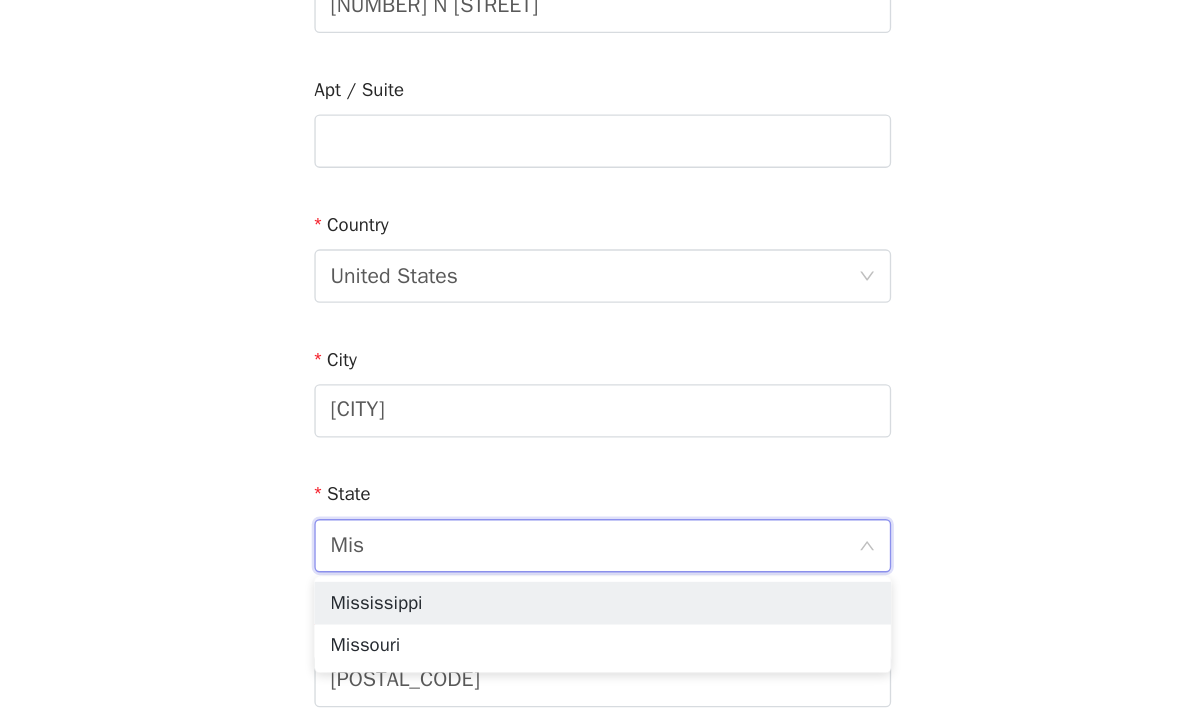 type on "[GENDER]" 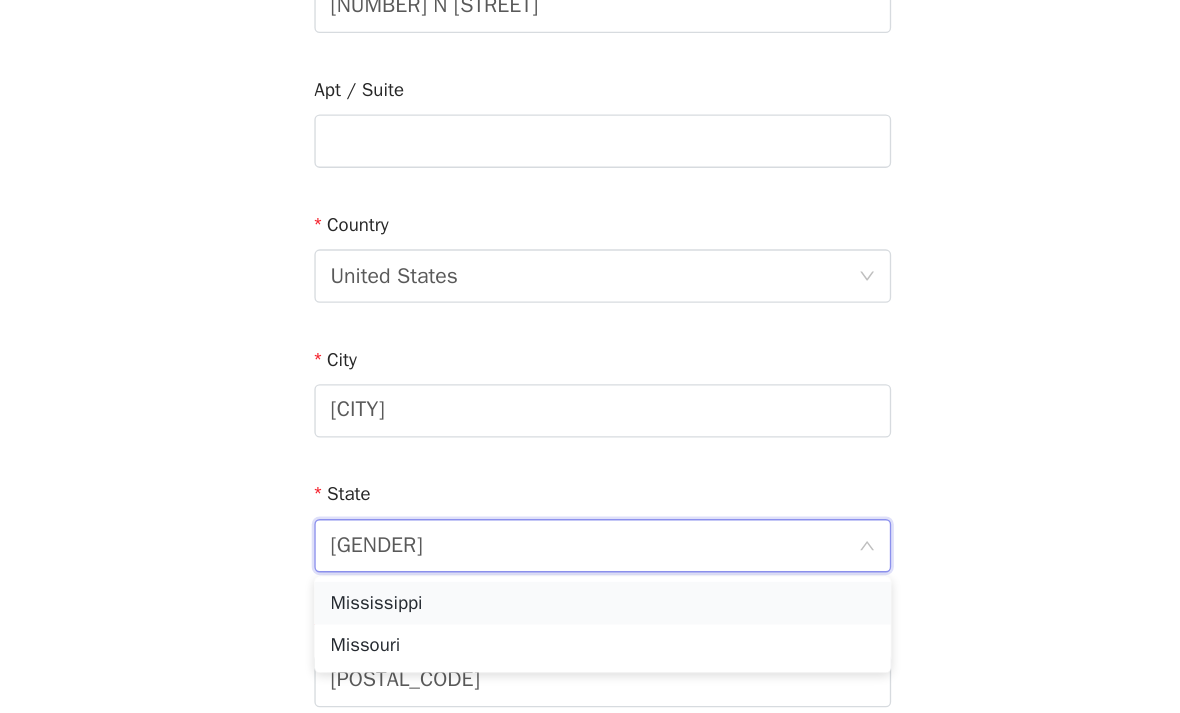 click on "Mississippi" at bounding box center [590, 583] 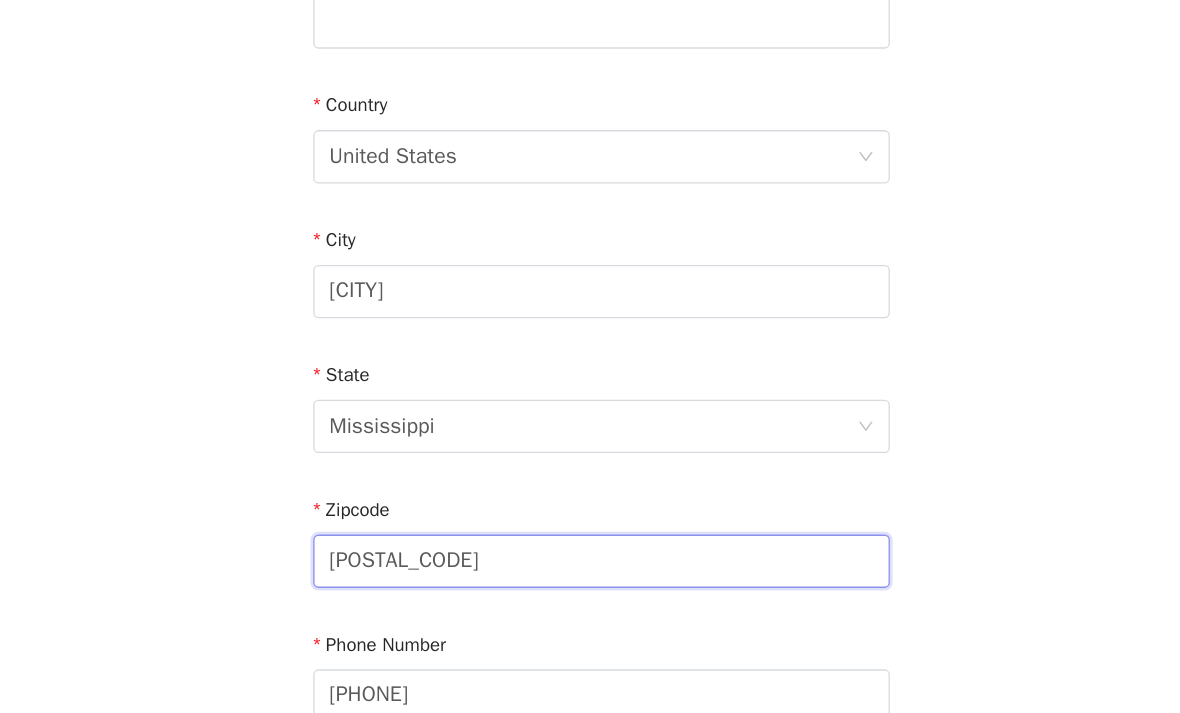 click on "[POSTAL_CODE]" at bounding box center (590, 552) 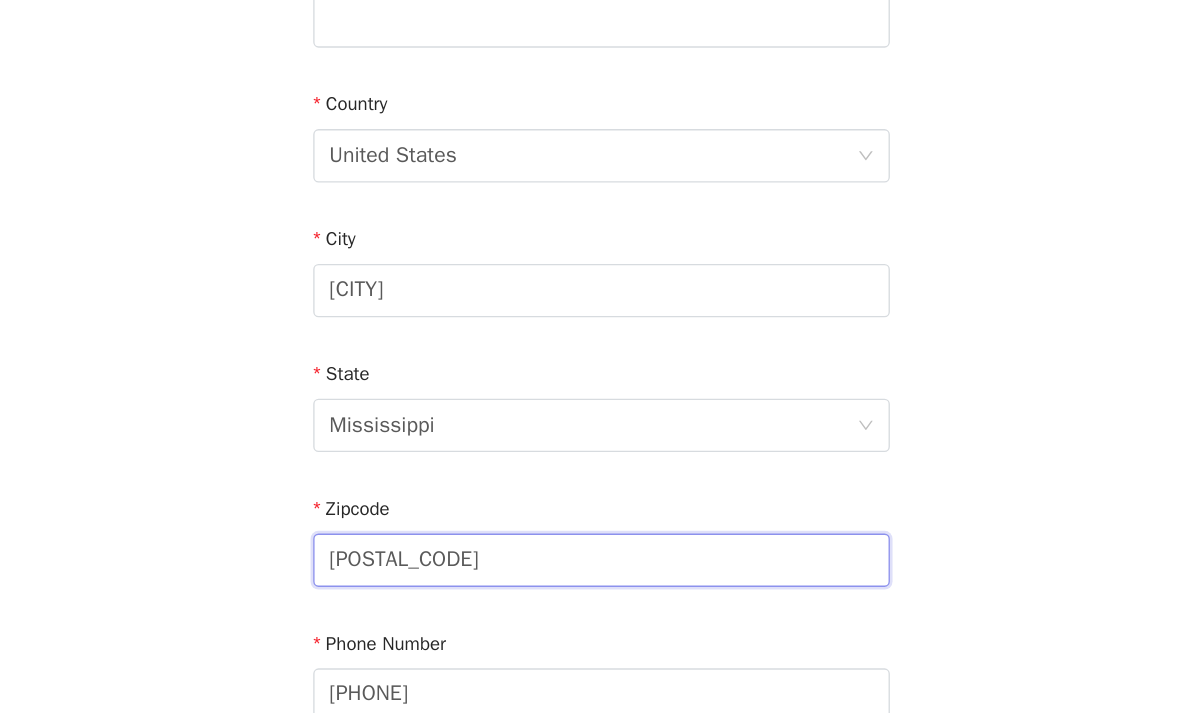 scroll, scrollTop: 491, scrollLeft: 0, axis: vertical 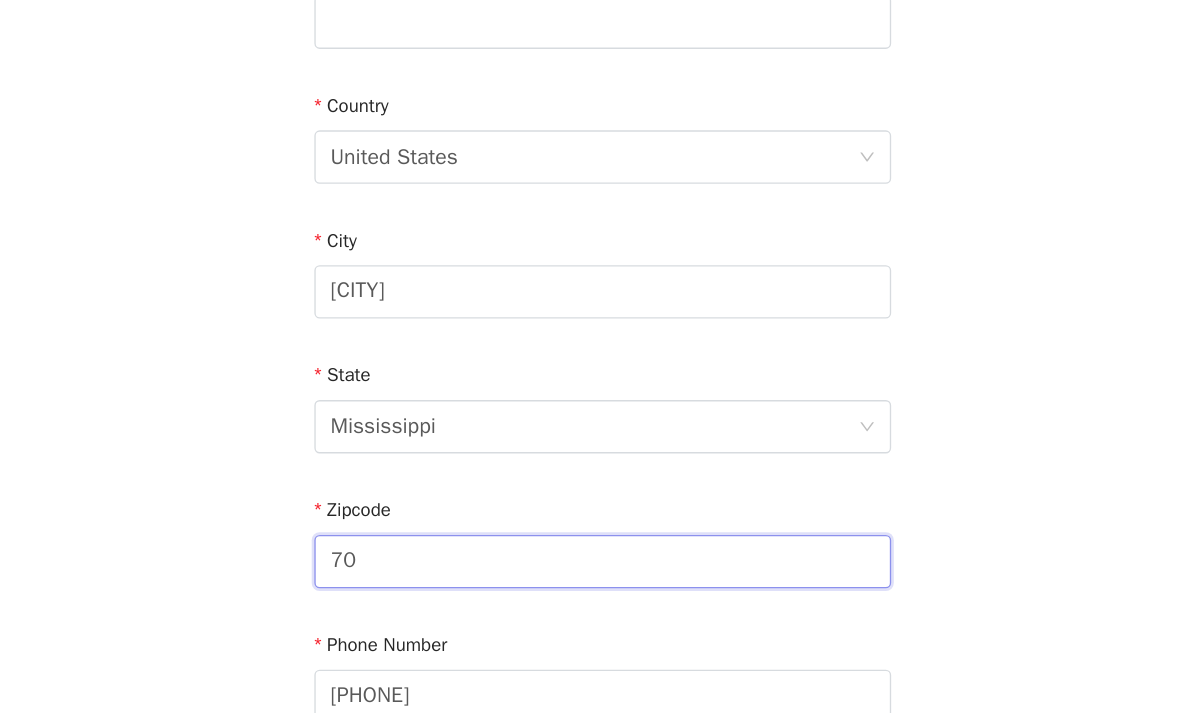 type on "7" 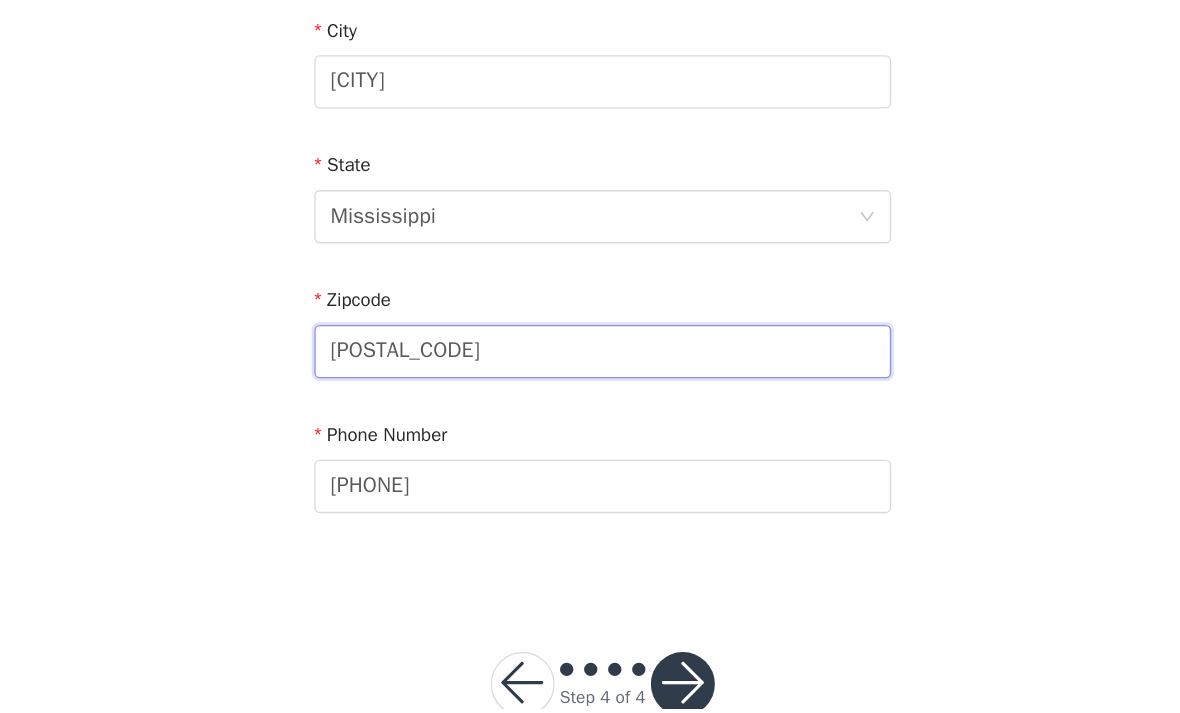 scroll, scrollTop: 650, scrollLeft: 0, axis: vertical 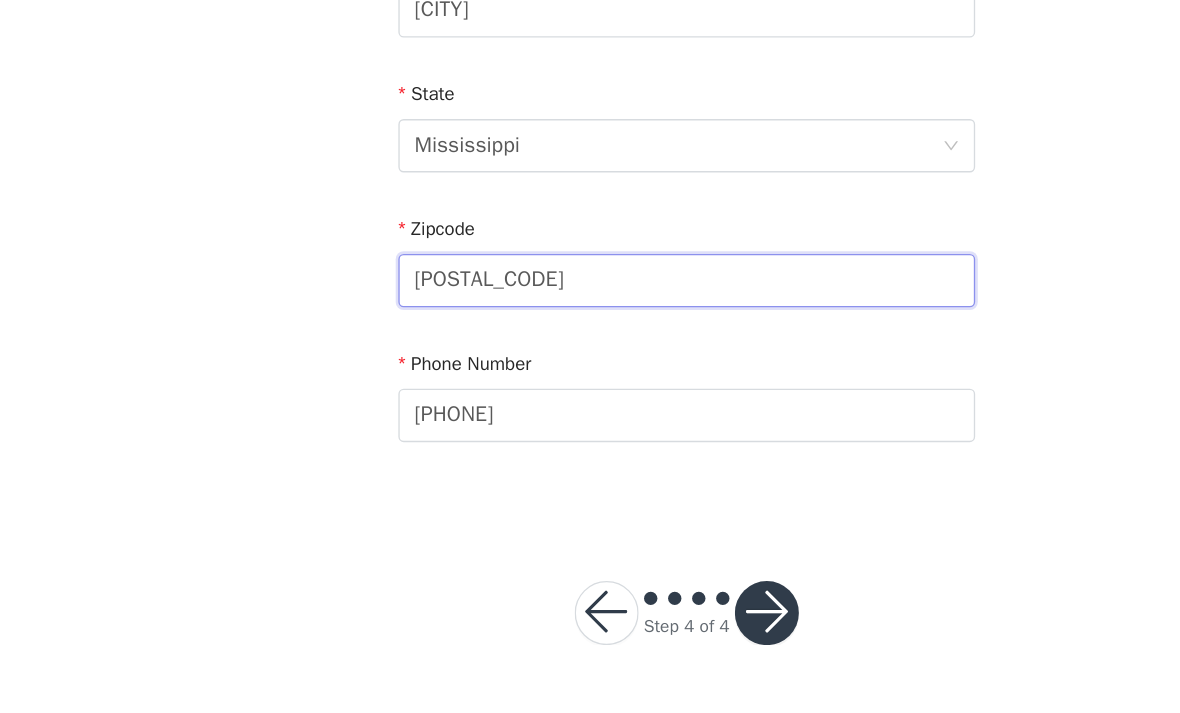 type on "[POSTAL_CODE]" 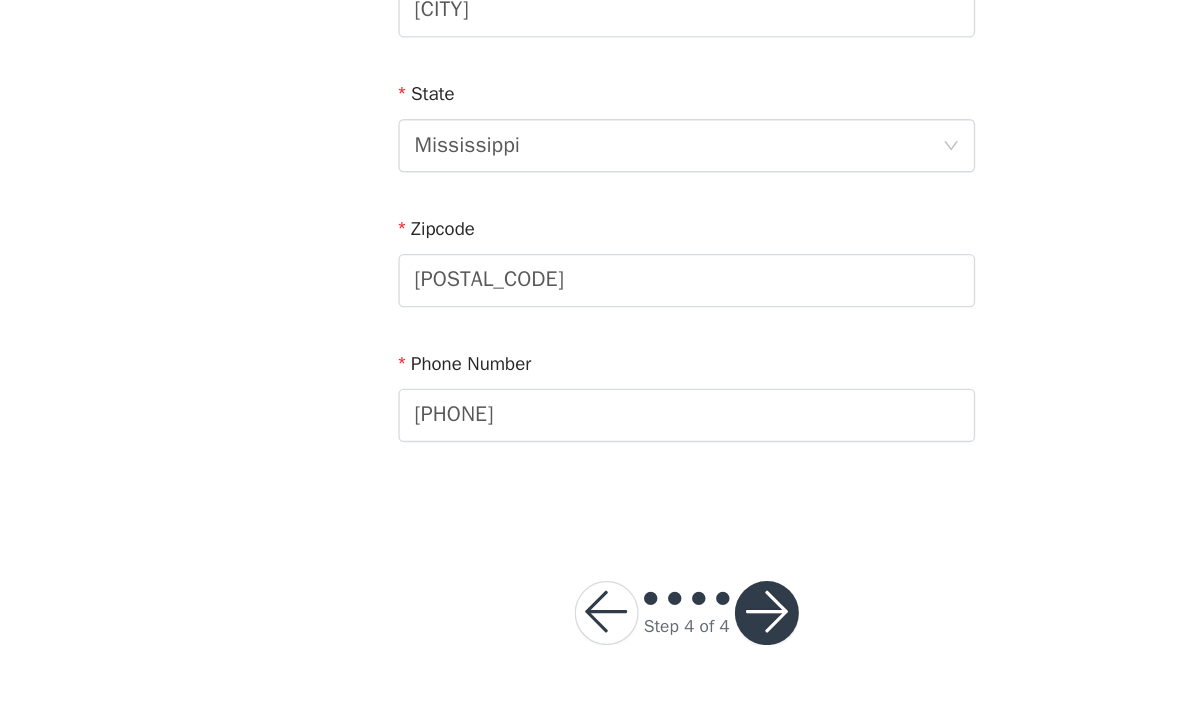 click at bounding box center [650, 642] 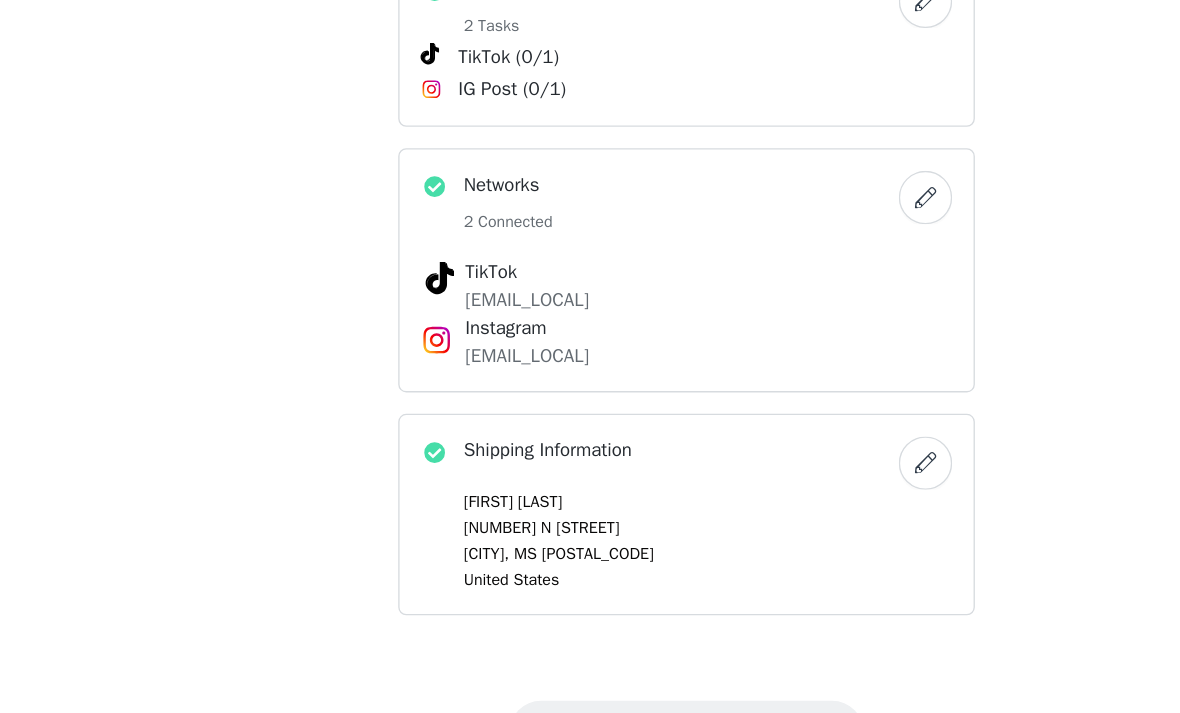 scroll, scrollTop: 586, scrollLeft: 0, axis: vertical 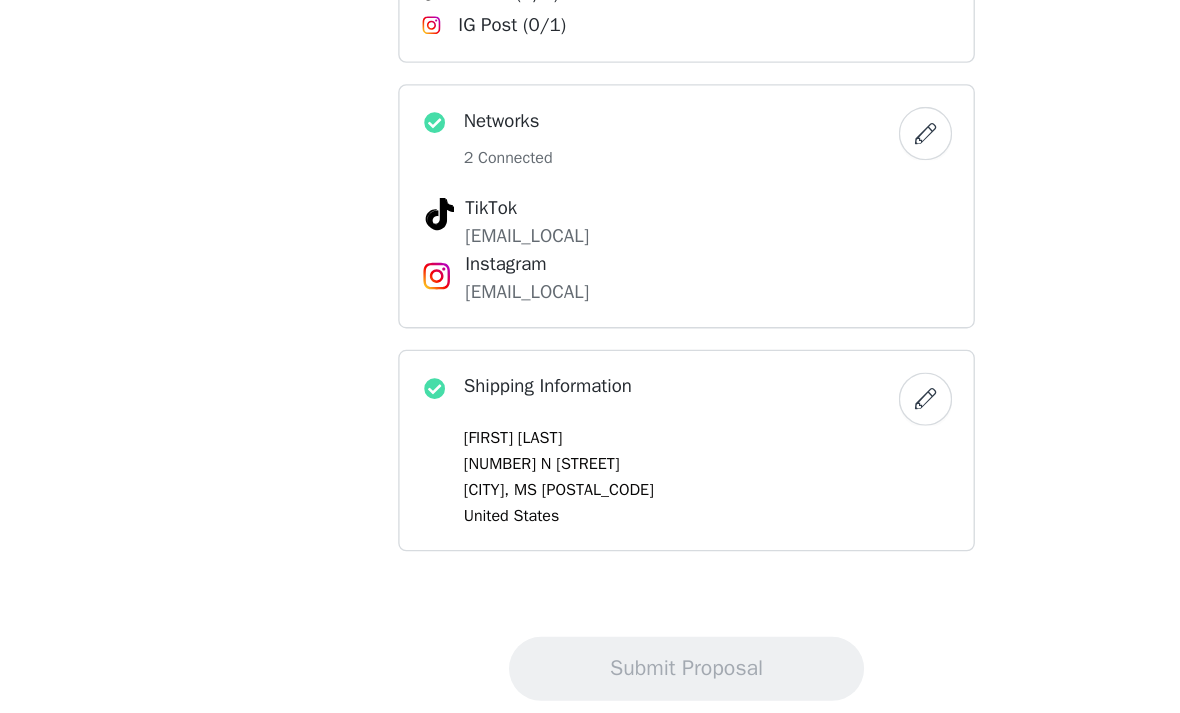 click at bounding box center [769, 430] 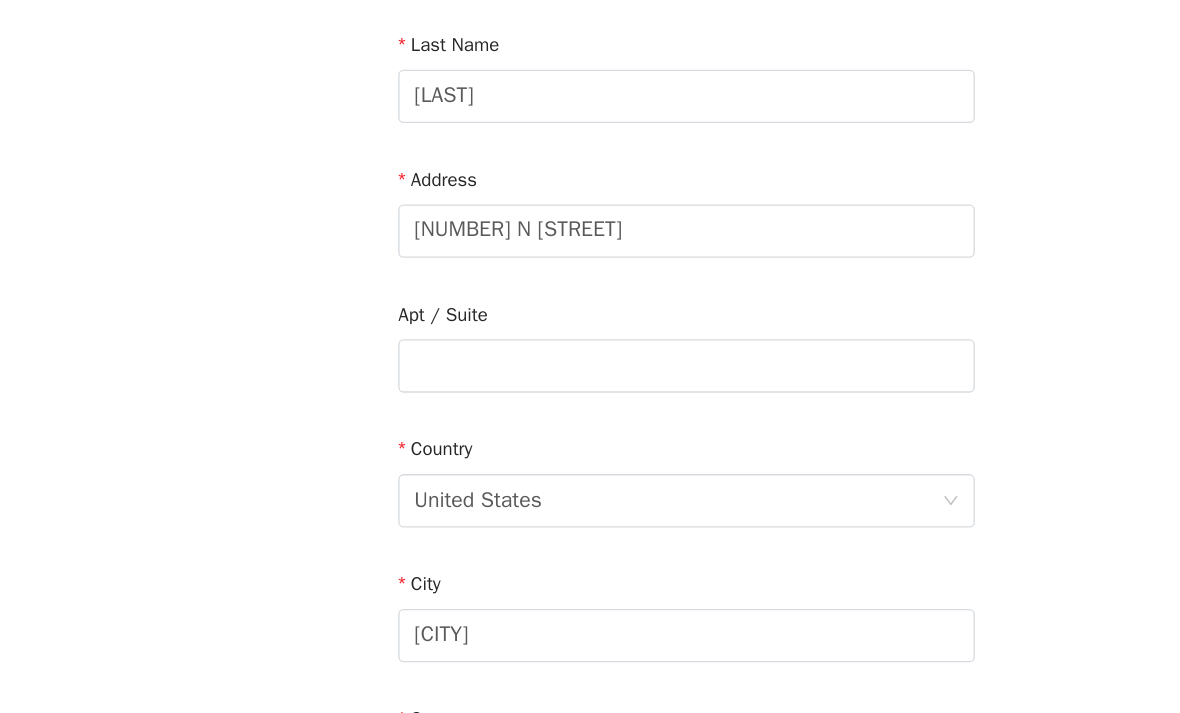 scroll, scrollTop: 239, scrollLeft: 0, axis: vertical 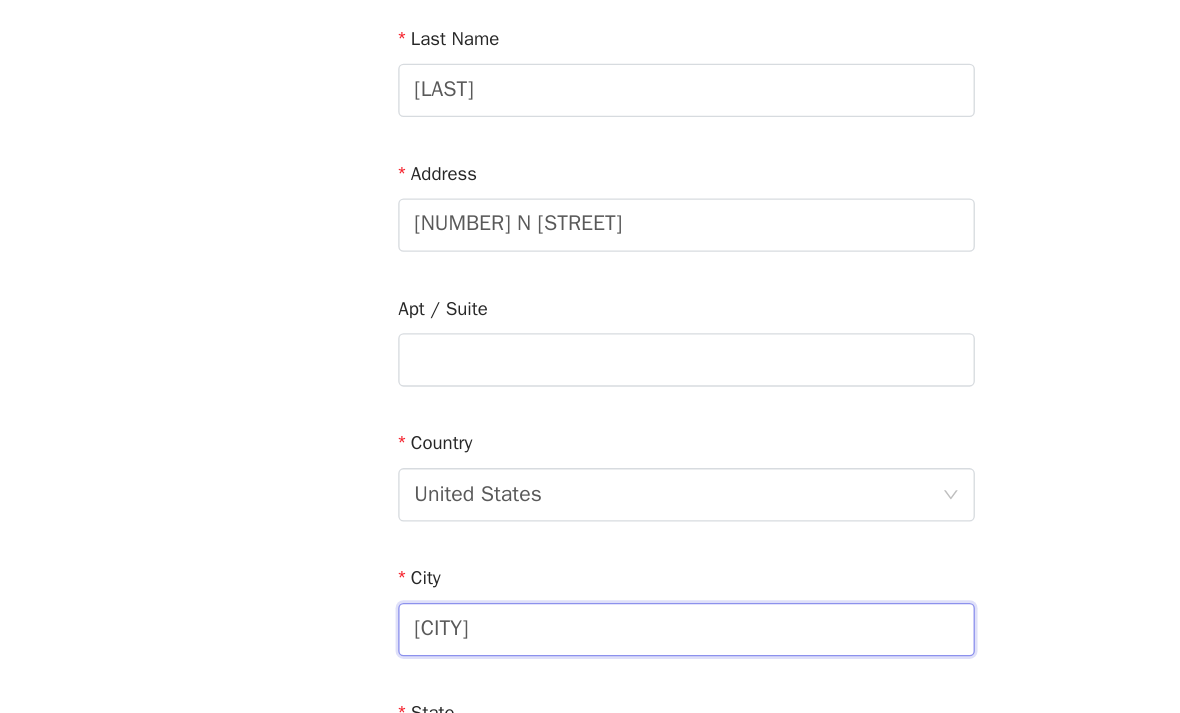 click on "[CITY]" at bounding box center [590, 602] 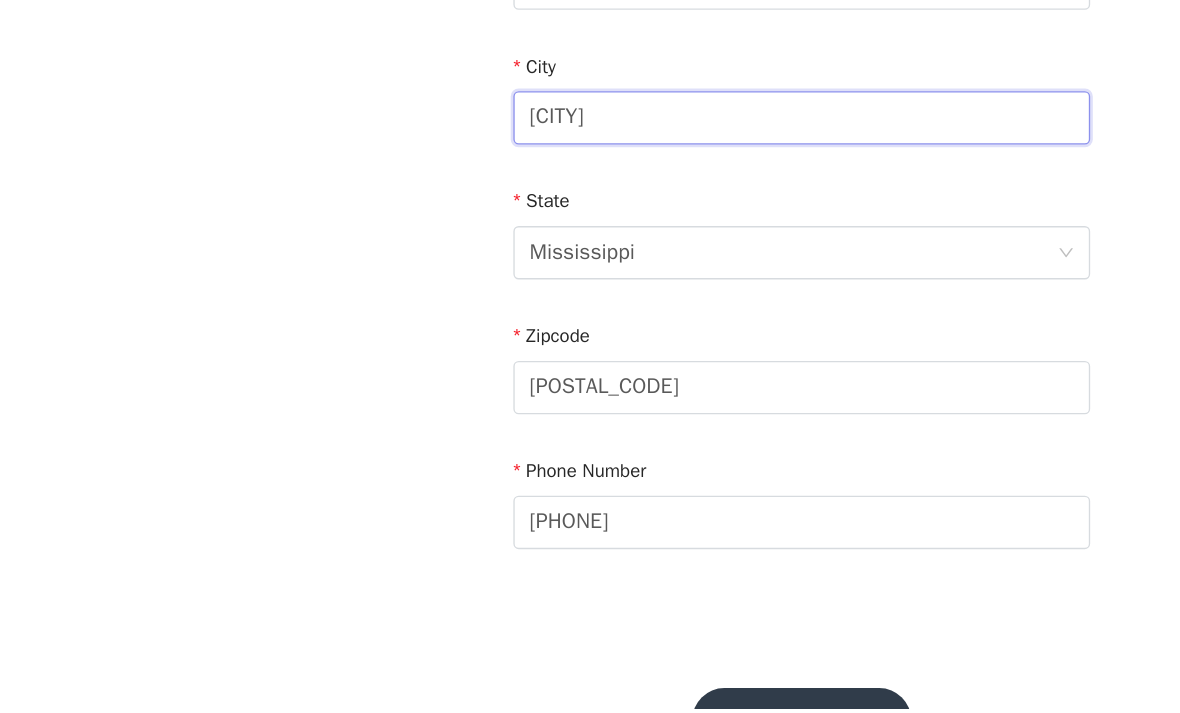 scroll, scrollTop: 650, scrollLeft: 0, axis: vertical 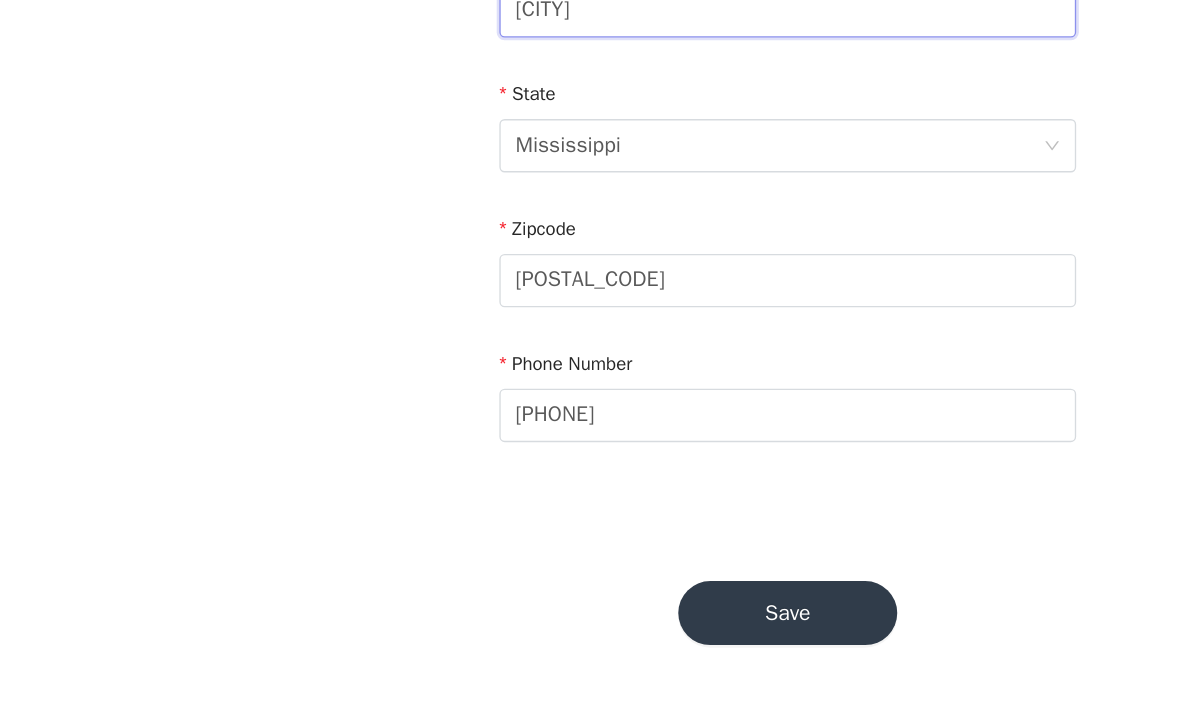 type on "[CITY]" 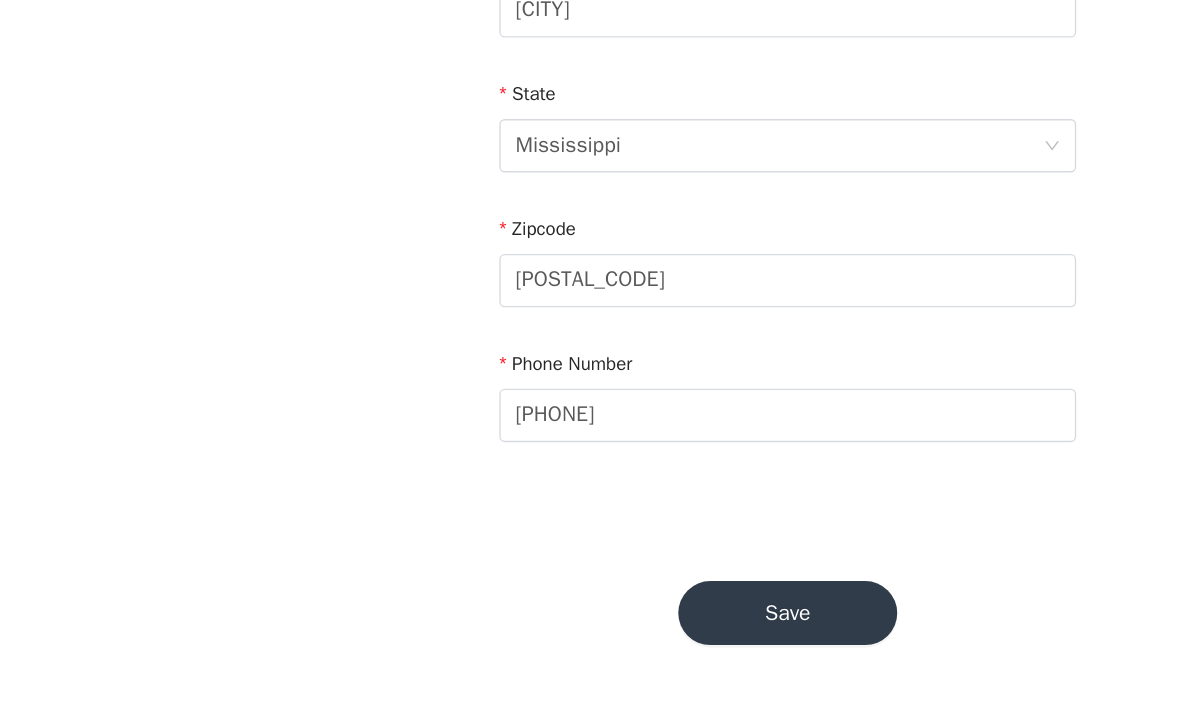 click on "Save" at bounding box center (590, 642) 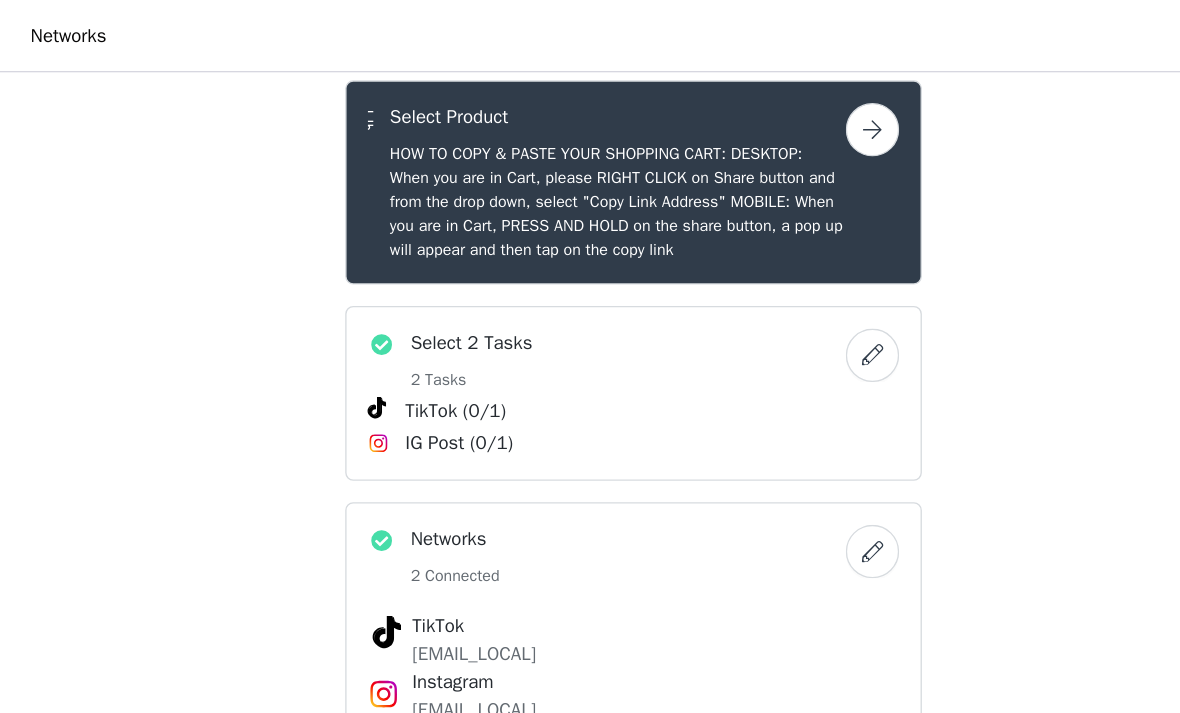 scroll, scrollTop: 0, scrollLeft: 0, axis: both 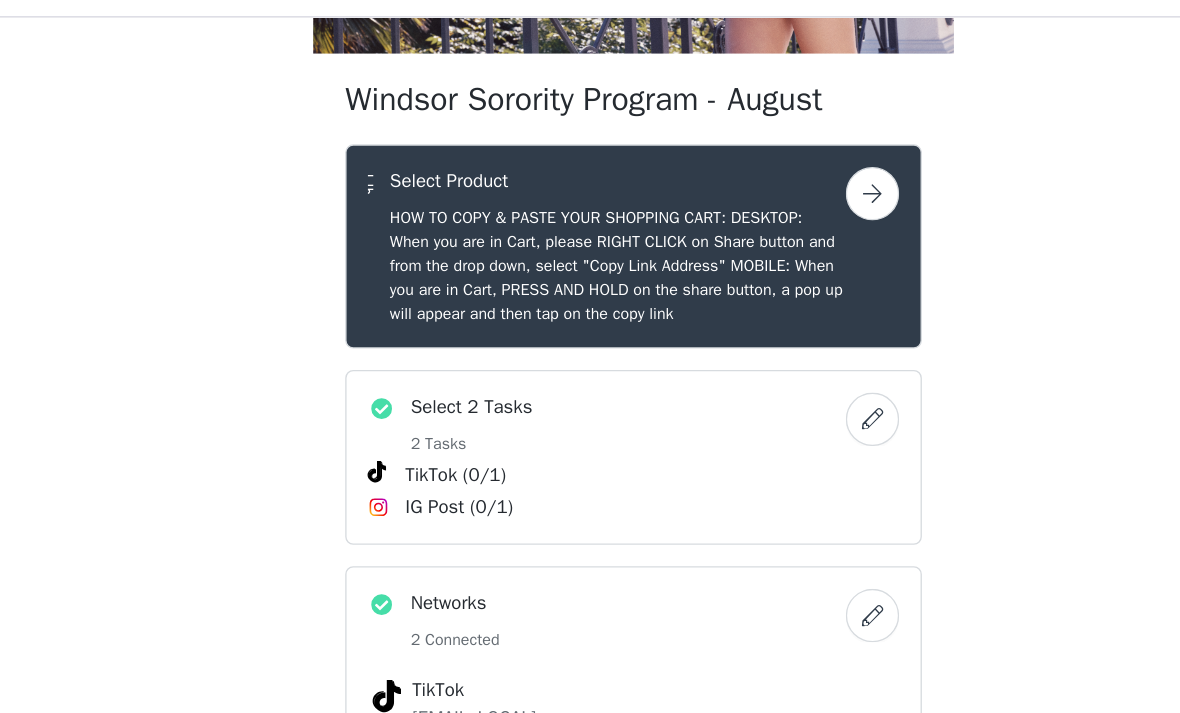click at bounding box center [769, 186] 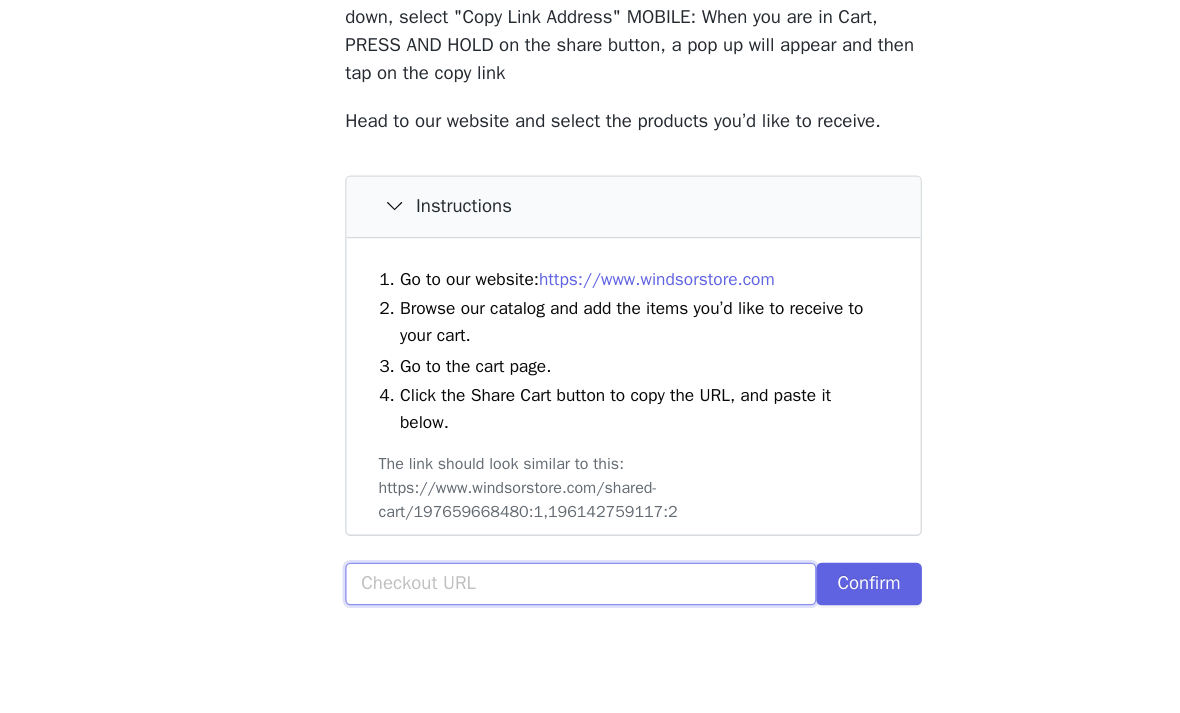 click at bounding box center [550, 569] 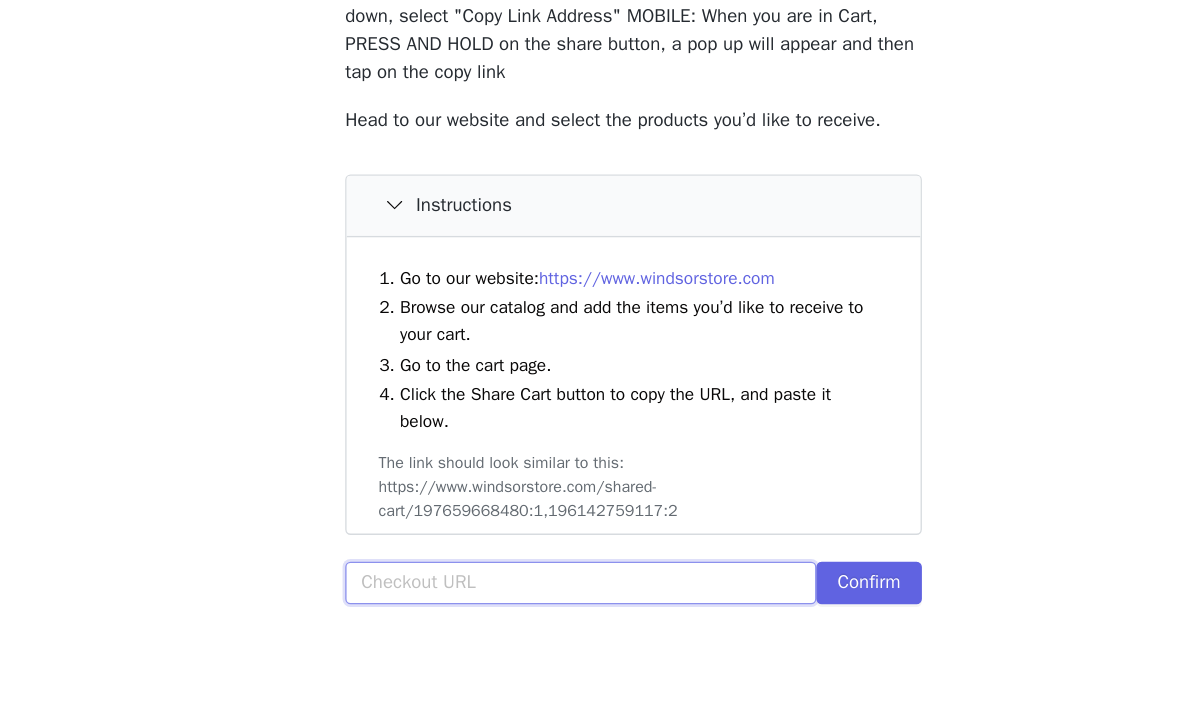 scroll, scrollTop: 94, scrollLeft: 0, axis: vertical 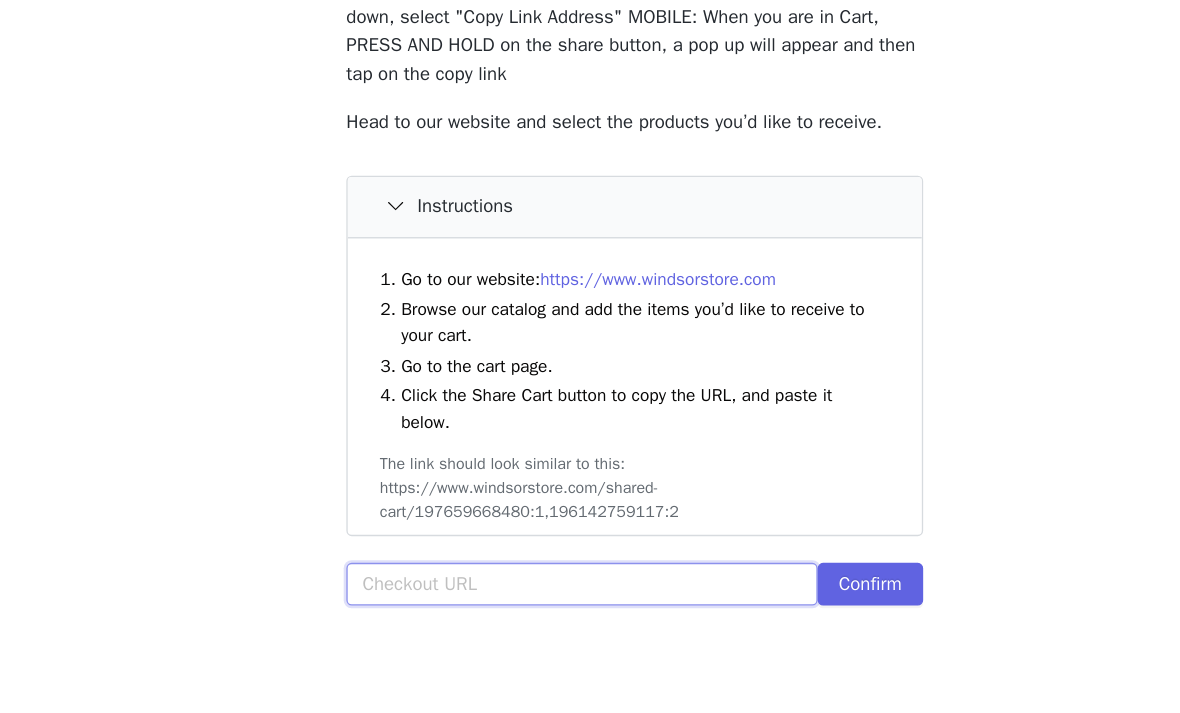 click at bounding box center [550, 569] 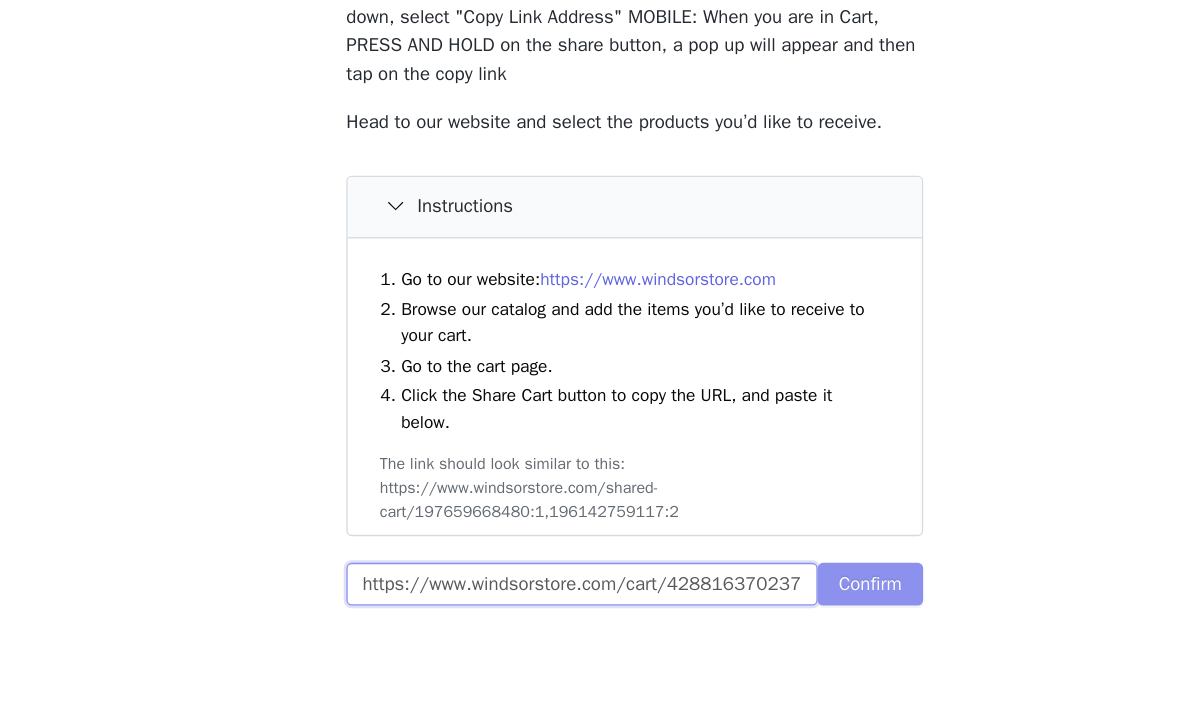 type on "https://www.windsorstore.com/cart/42881637023795:1,42853195055155:1,42853195939891:1,42693217321011:1,42827831705651:1" 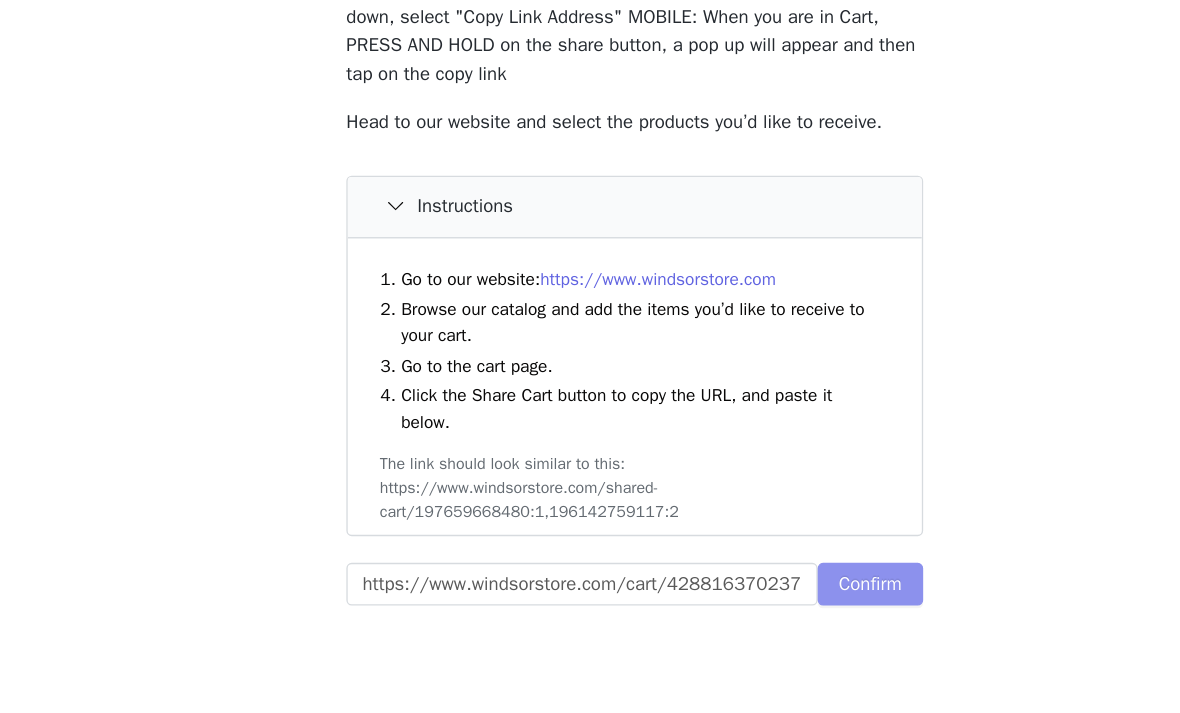 click on "Confirm" at bounding box center [766, 569] 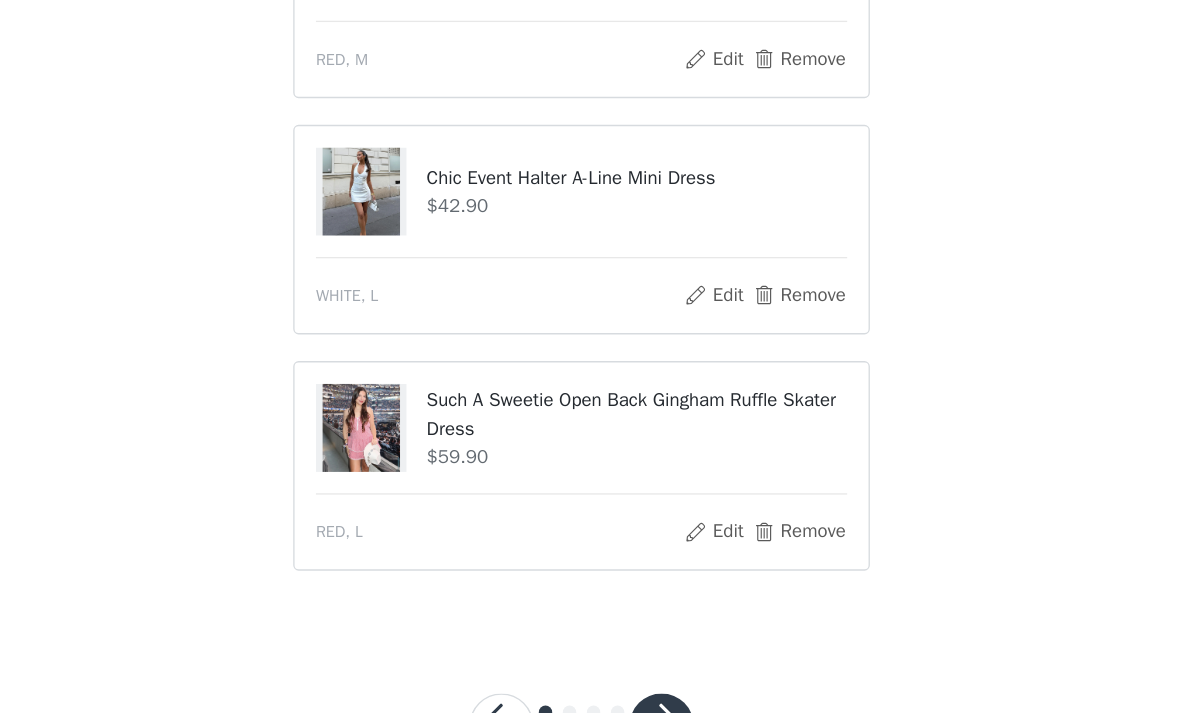 scroll, scrollTop: 1026, scrollLeft: 0, axis: vertical 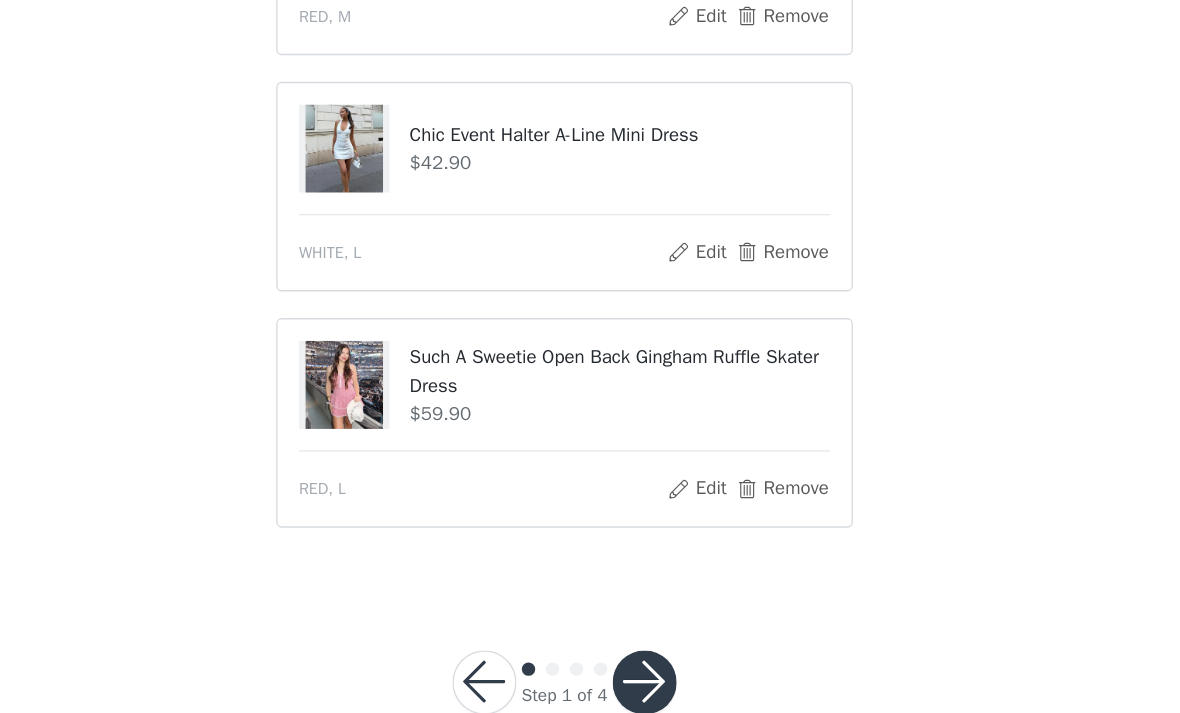 click at bounding box center (650, 642) 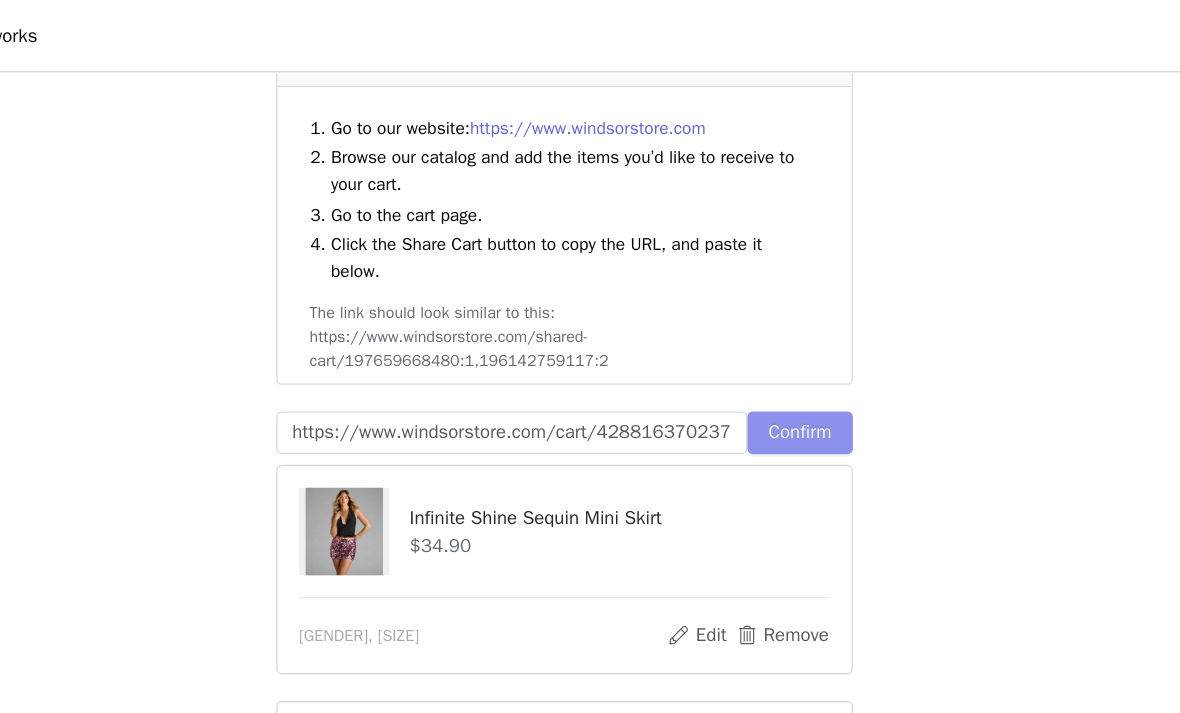 click on "Confirm" at bounding box center [766, 324] 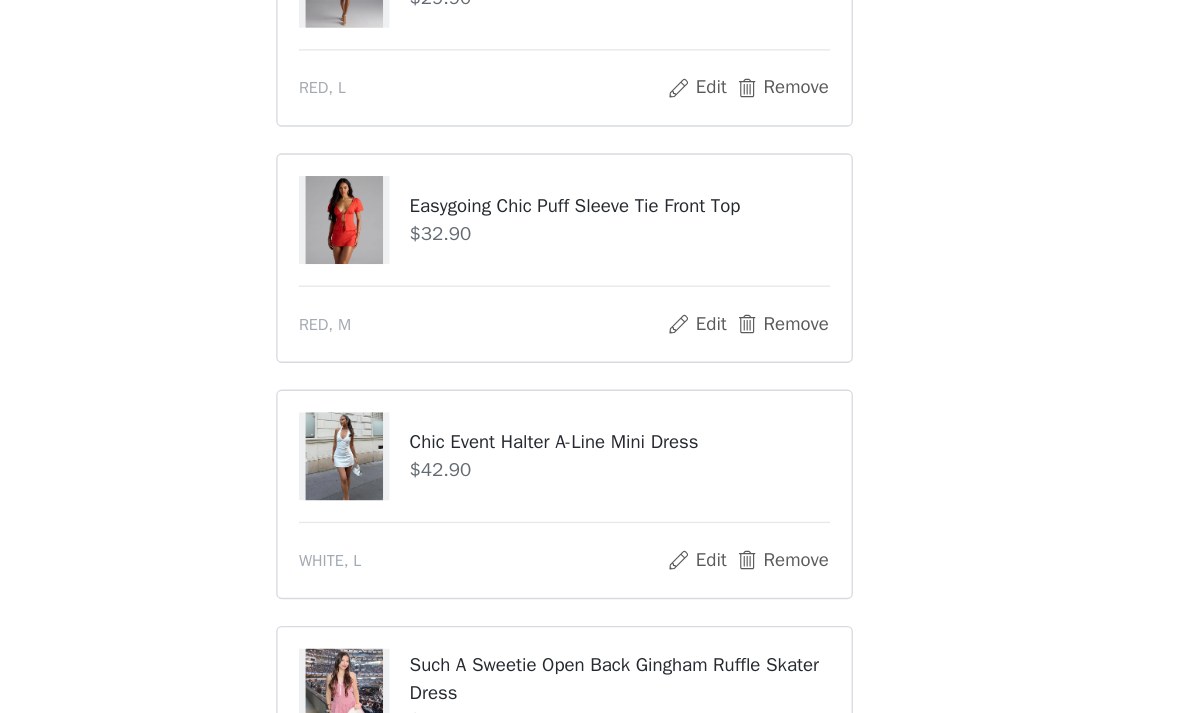 scroll, scrollTop: 1100, scrollLeft: 0, axis: vertical 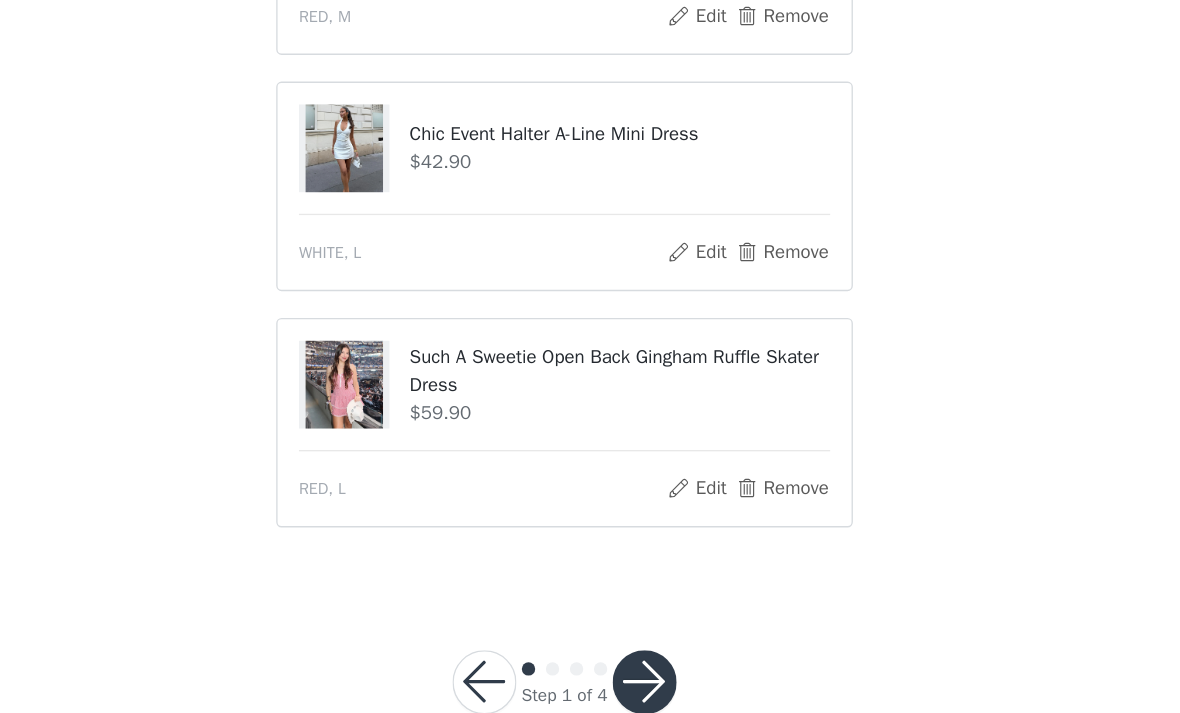 click at bounding box center (650, 642) 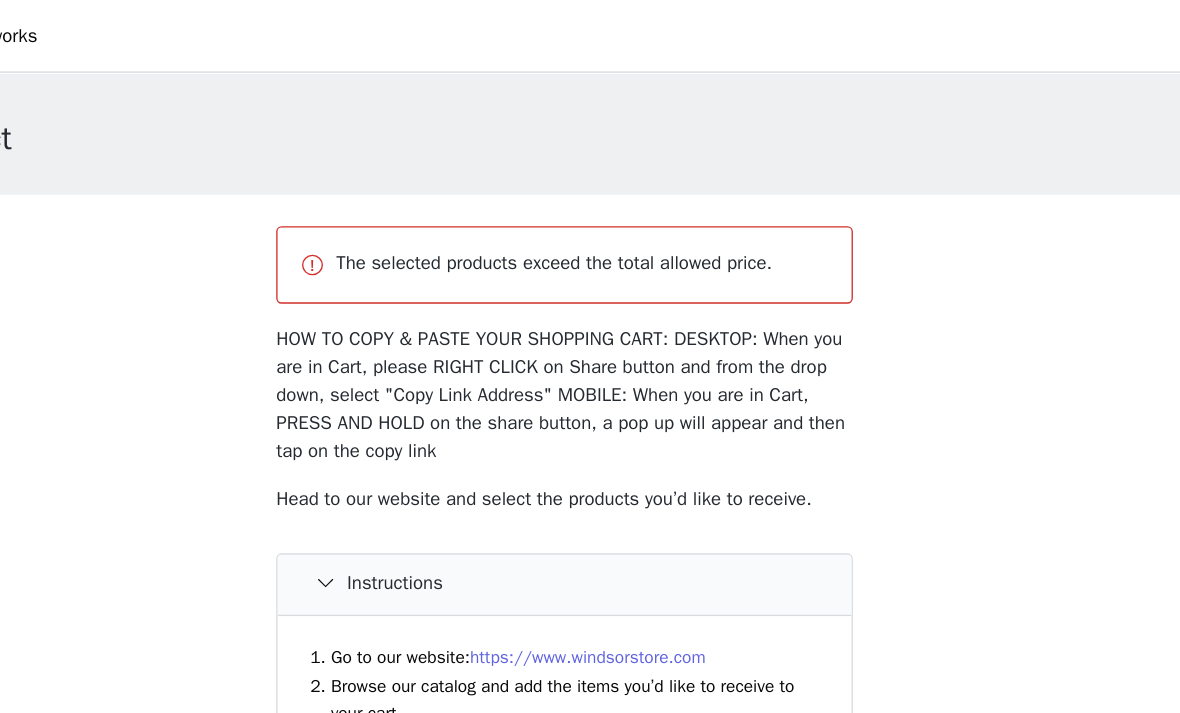scroll, scrollTop: 16, scrollLeft: 0, axis: vertical 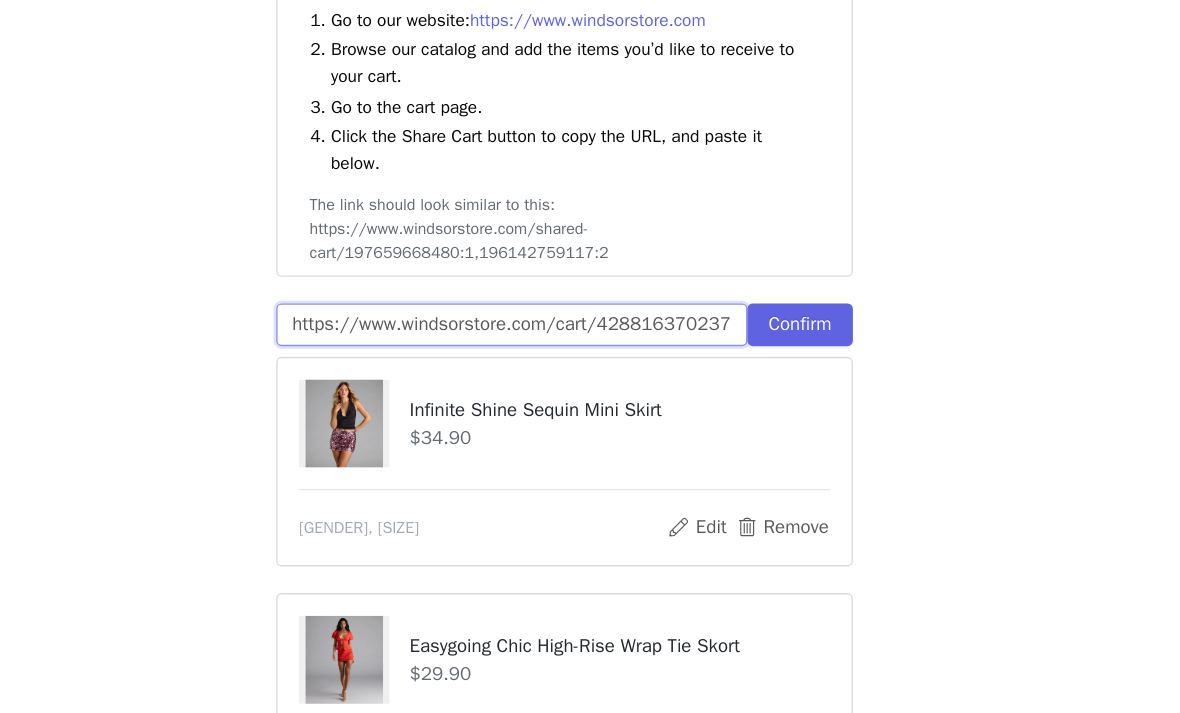 click on "https://www.windsorstore.com/cart/42881637023795:1,42853195055155:1,42853195939891:1,42693217321011:1,42827831705651:1" at bounding box center (550, 375) 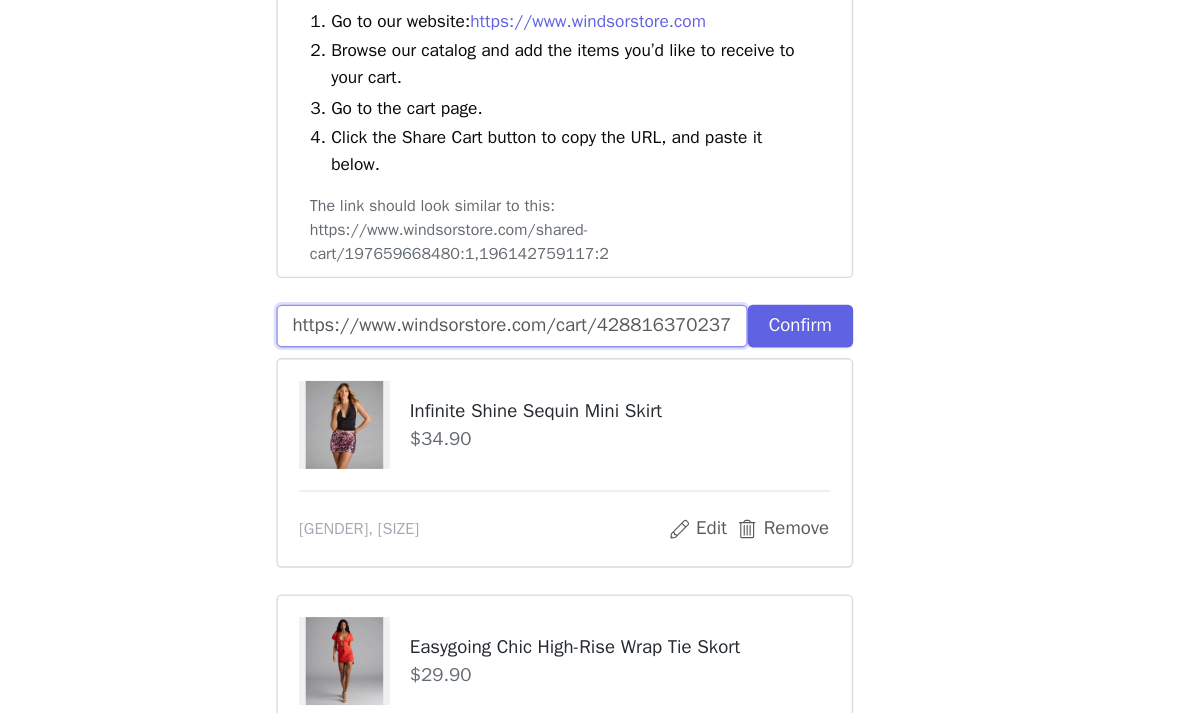 click on "https://www.windsorstore.com/cart/42881637023795:1,42853195055155:1,42853195939891:1,42693217321011:1,42827831705651:1" at bounding box center [550, 375] 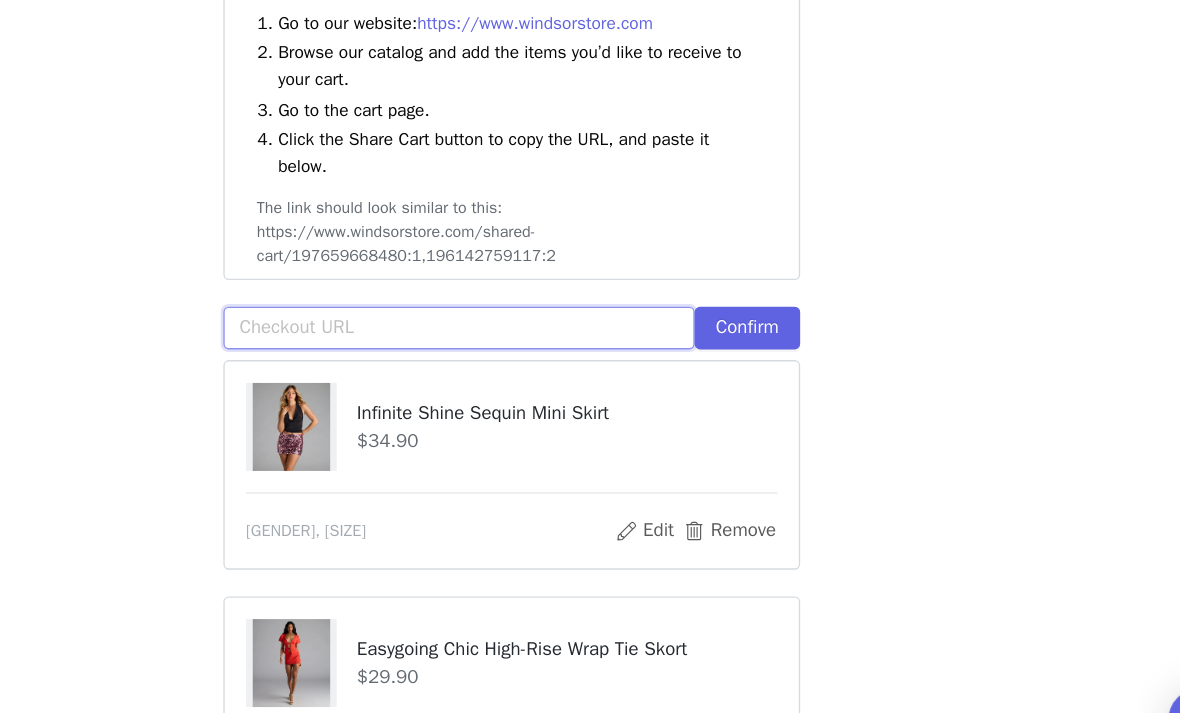 click at bounding box center (550, 375) 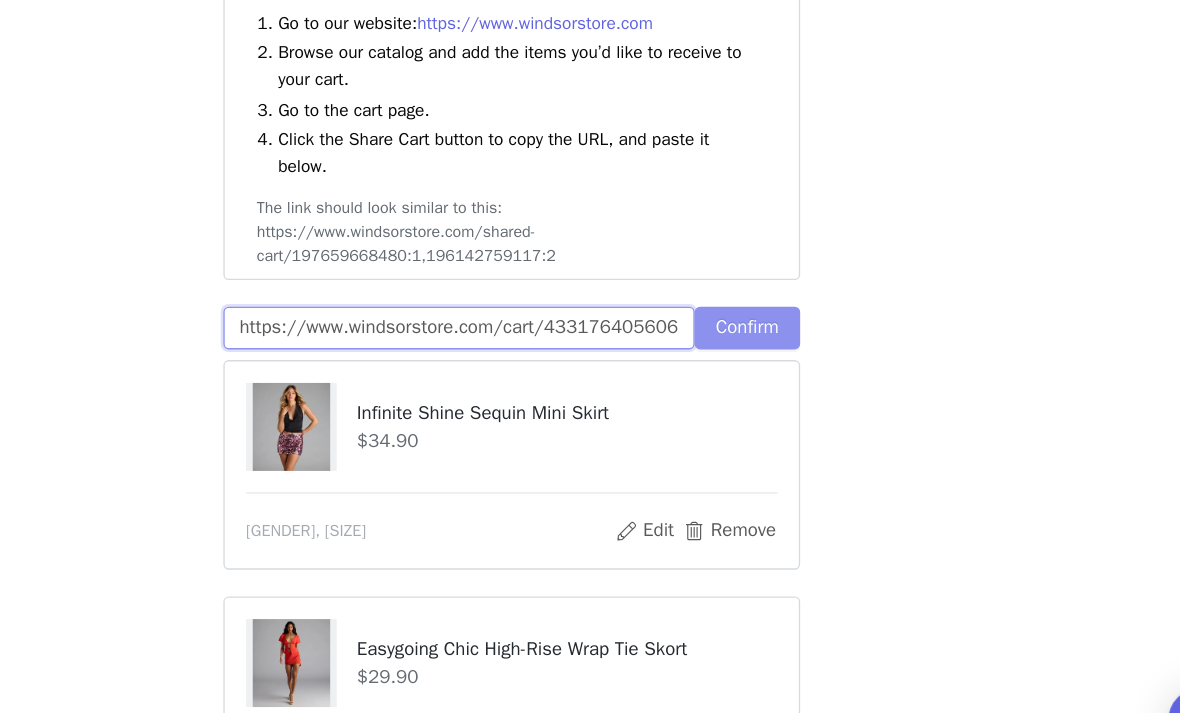 type on "https://www.windsorstore.com/cart/43317640560691:1,42853195055155:1,42881637023795:1,42693217321011:1,42827831705651:1" 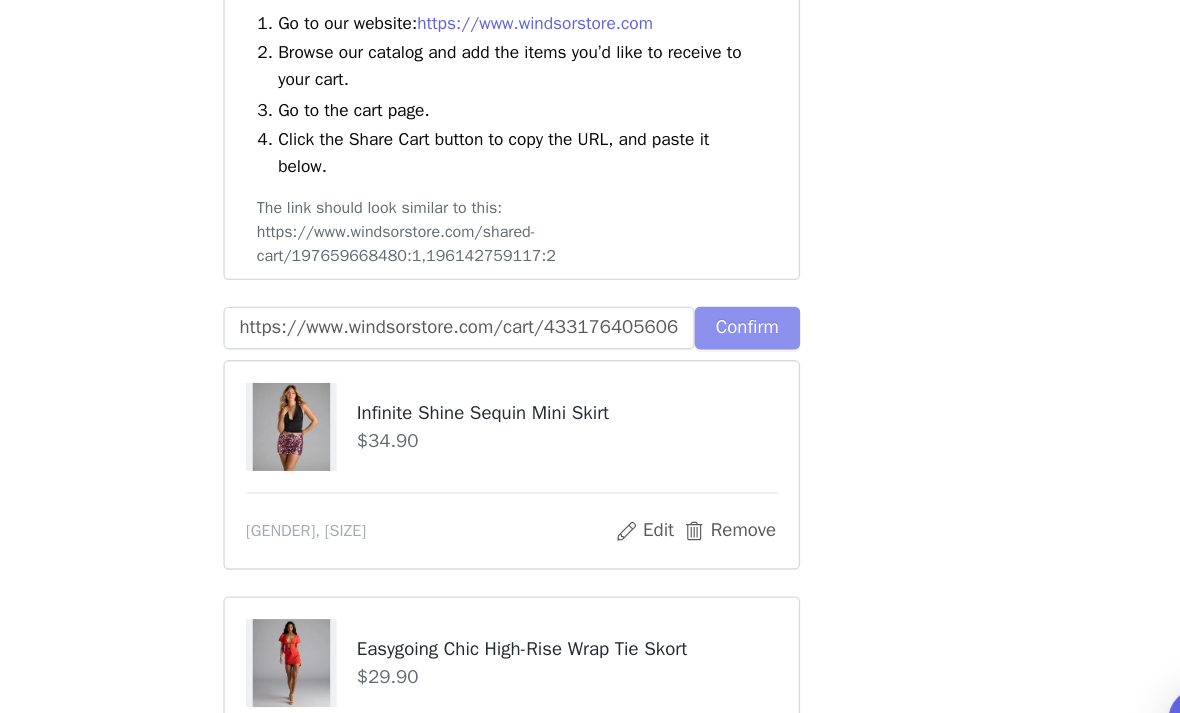 click on "Confirm" at bounding box center [766, 375] 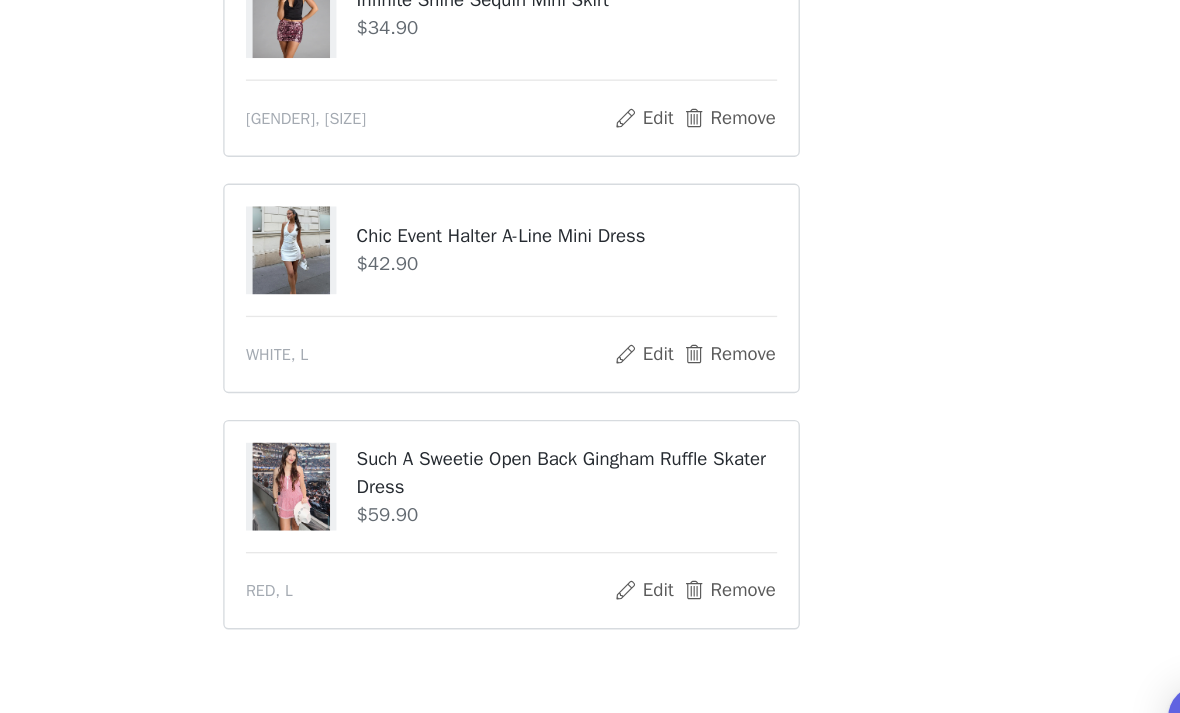 scroll, scrollTop: 1100, scrollLeft: 0, axis: vertical 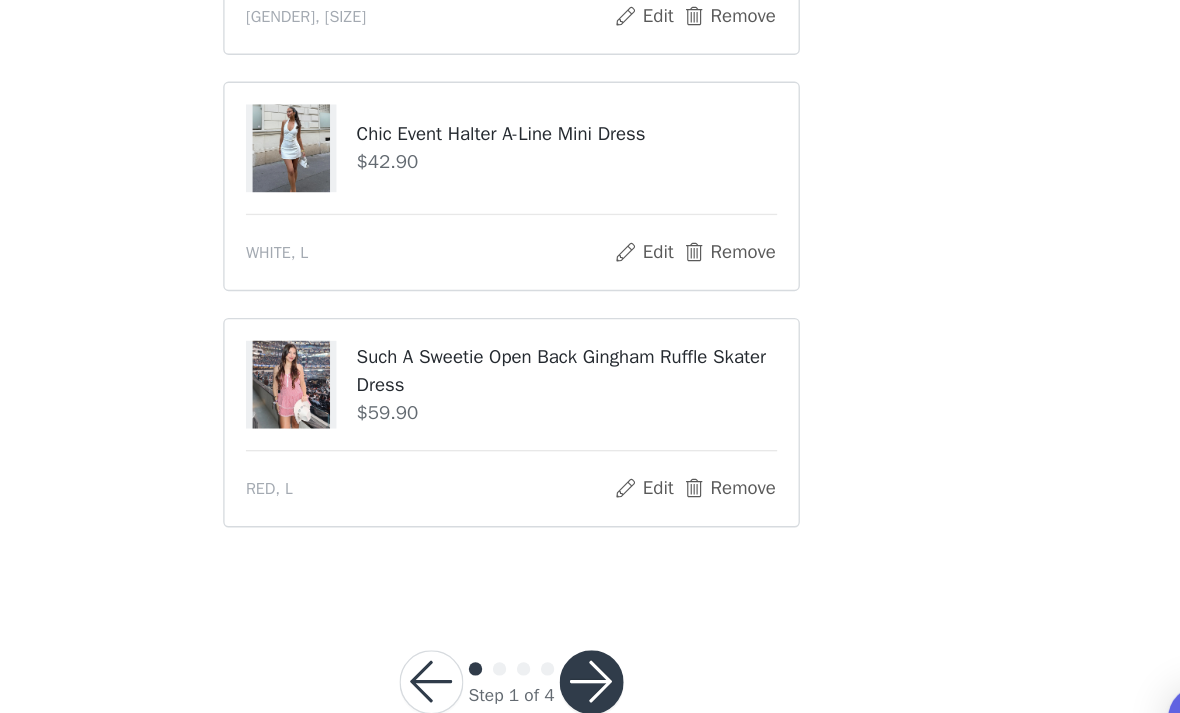 click at bounding box center [650, 642] 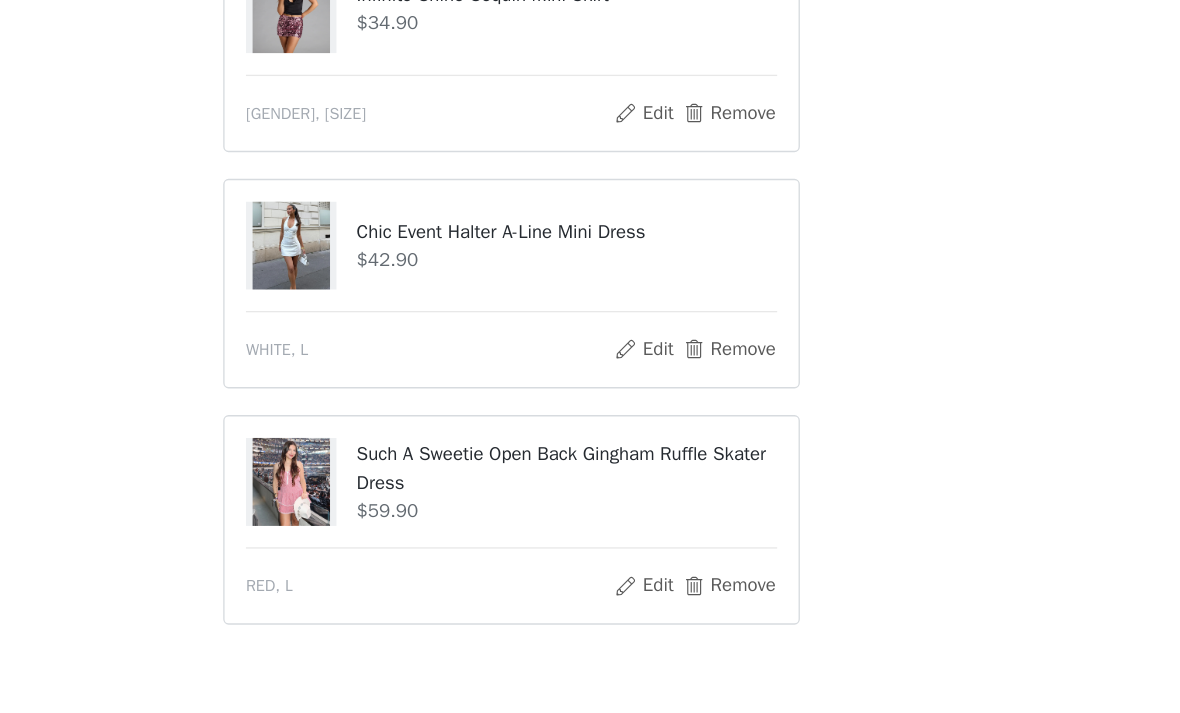 scroll, scrollTop: 1026, scrollLeft: 0, axis: vertical 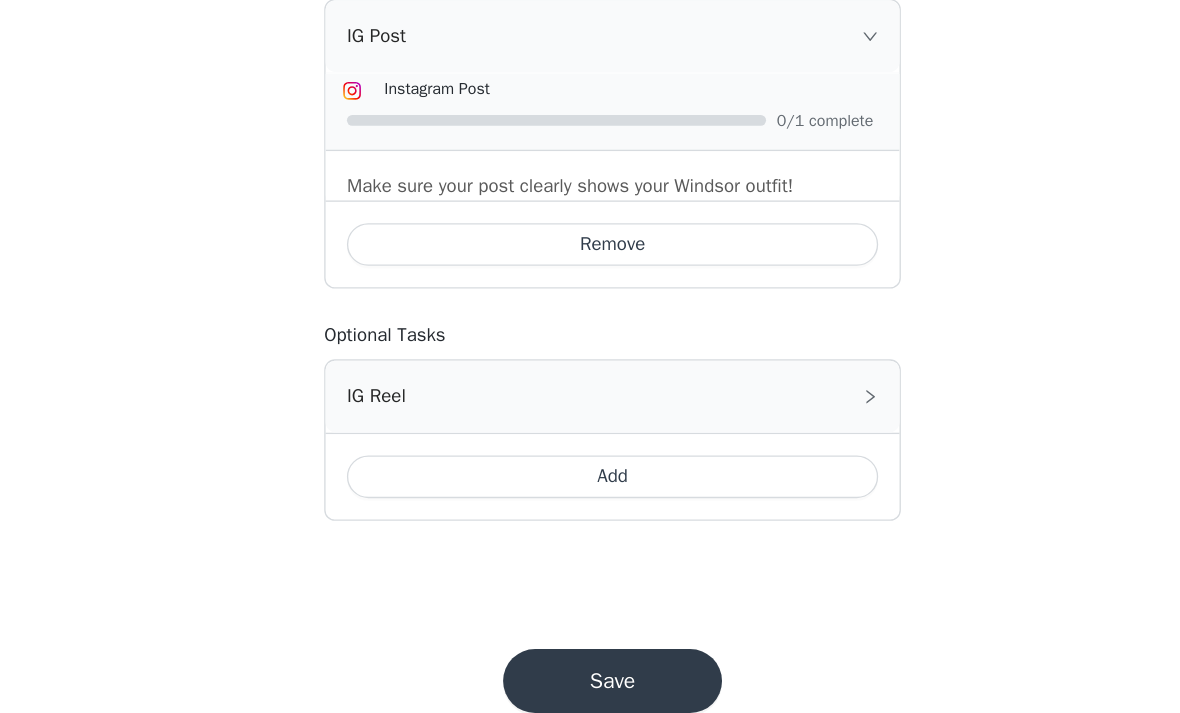 click on "Save" at bounding box center [590, 641] 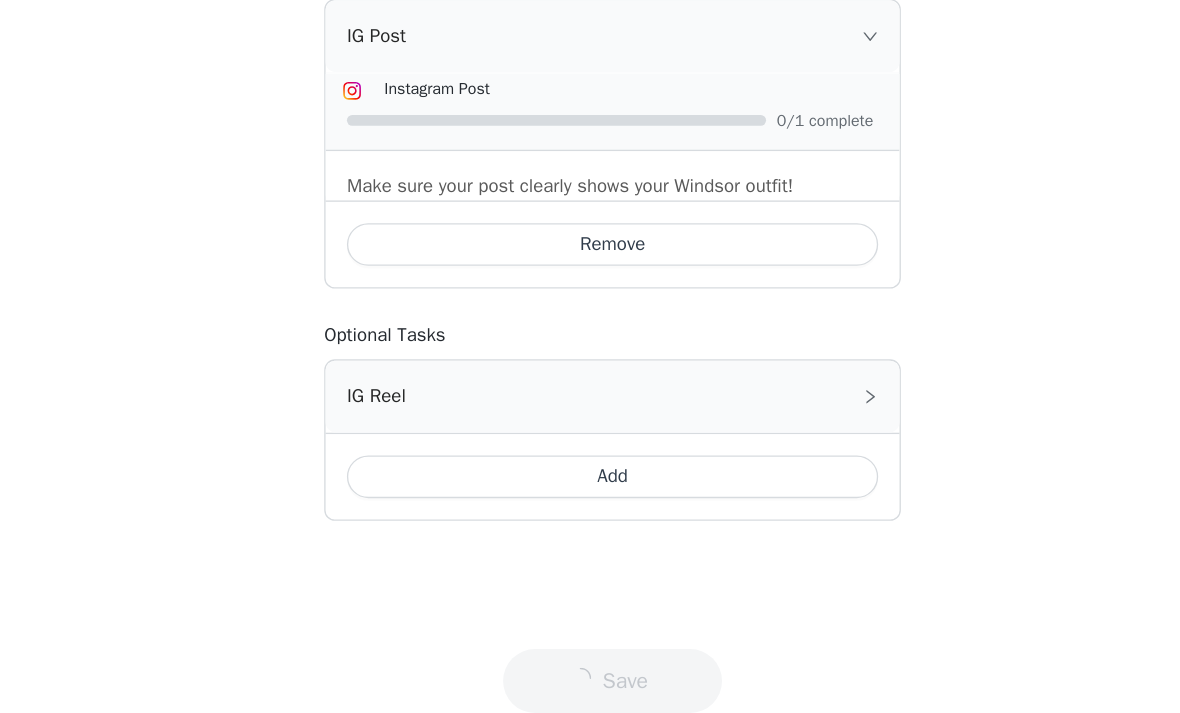scroll, scrollTop: 0, scrollLeft: 0, axis: both 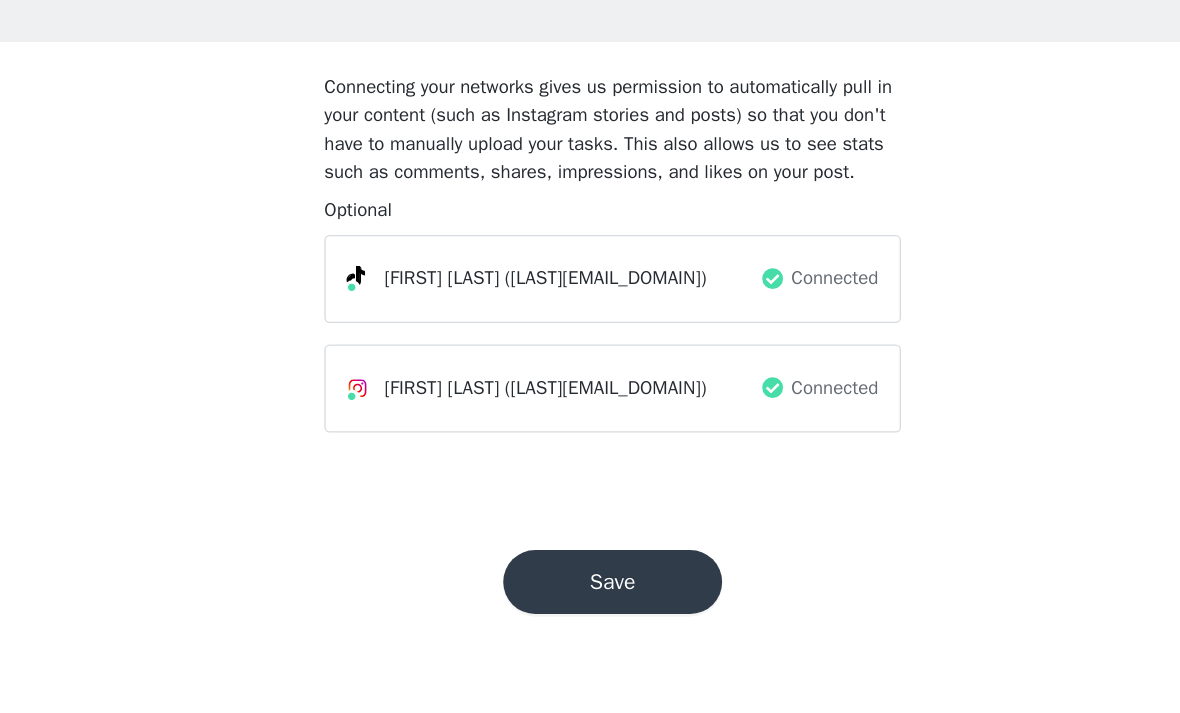 click on "Save" at bounding box center [590, 567] 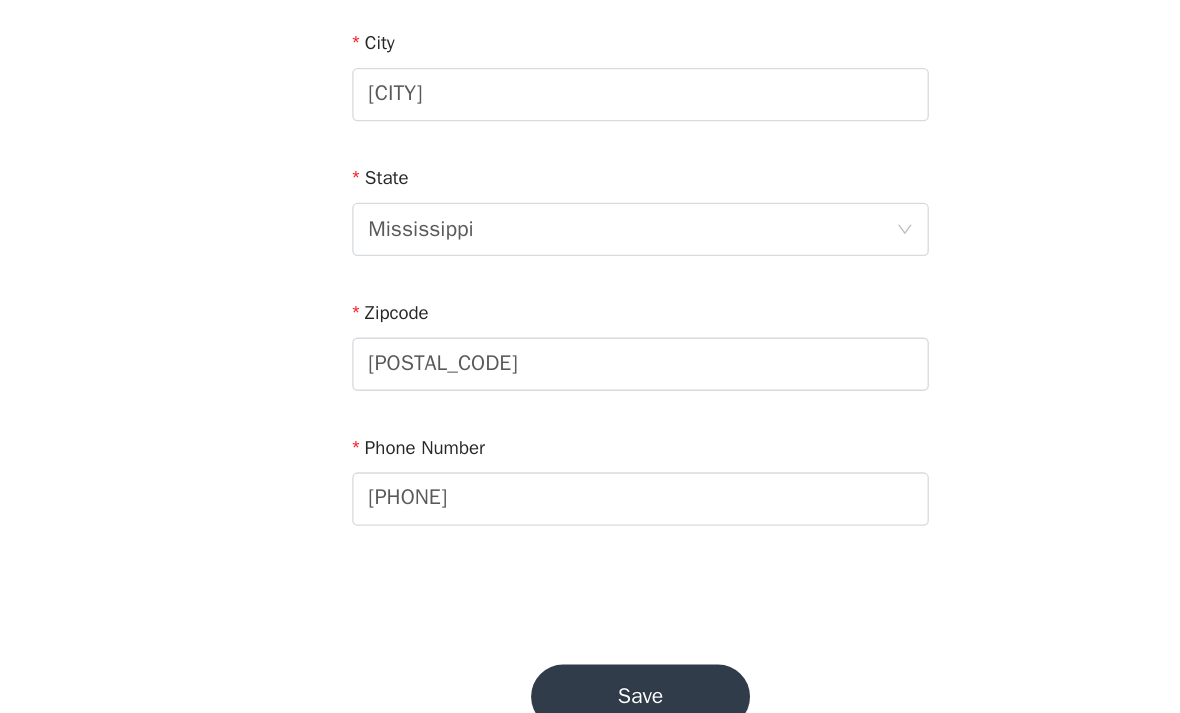 scroll, scrollTop: 650, scrollLeft: 0, axis: vertical 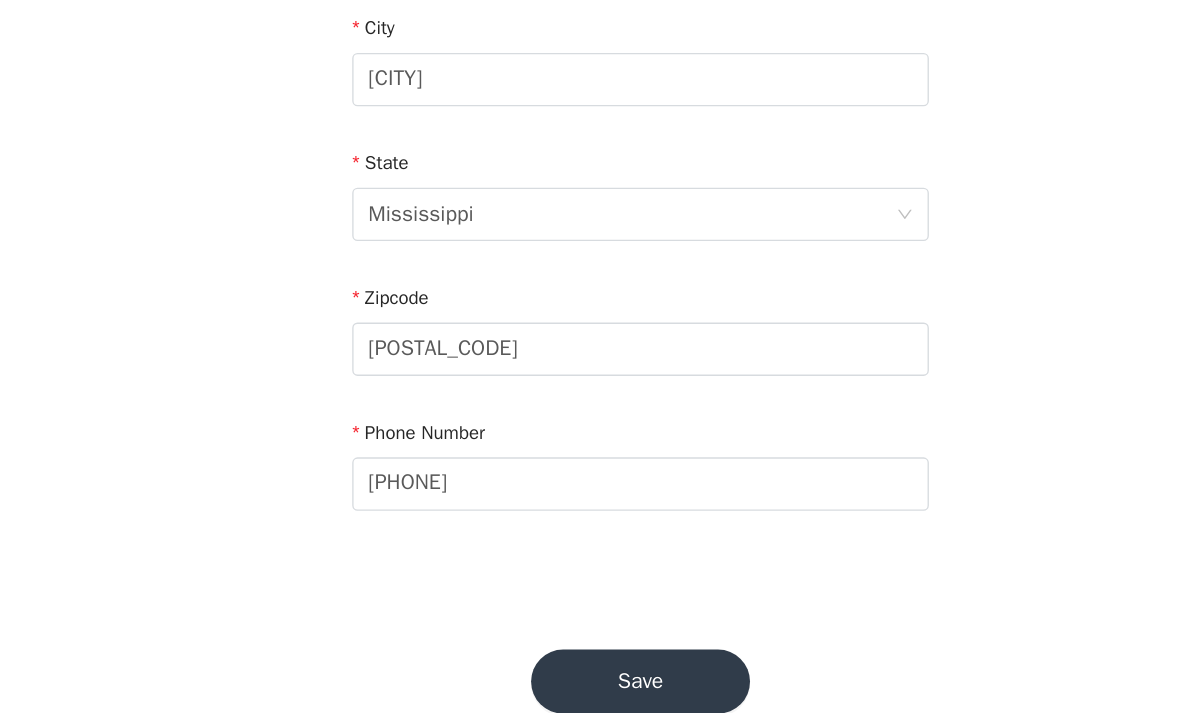 click on "Save" at bounding box center (590, 642) 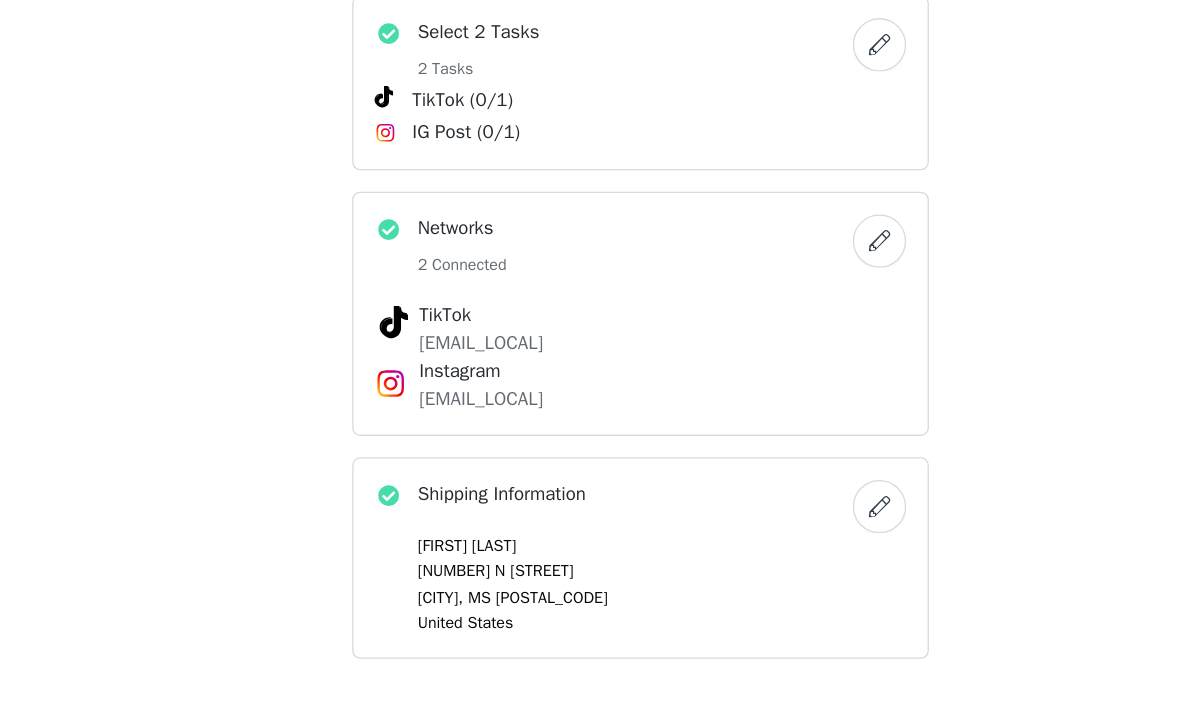 scroll, scrollTop: 898, scrollLeft: 0, axis: vertical 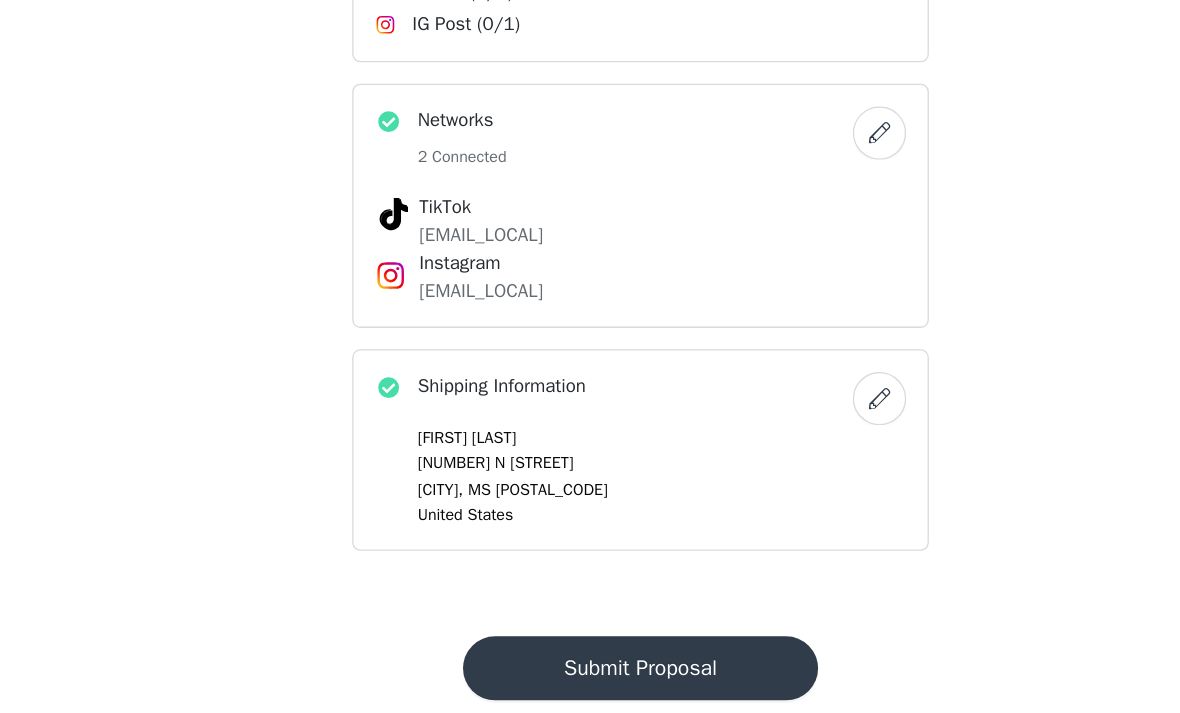 click on "Submit Proposal" at bounding box center (590, 632) 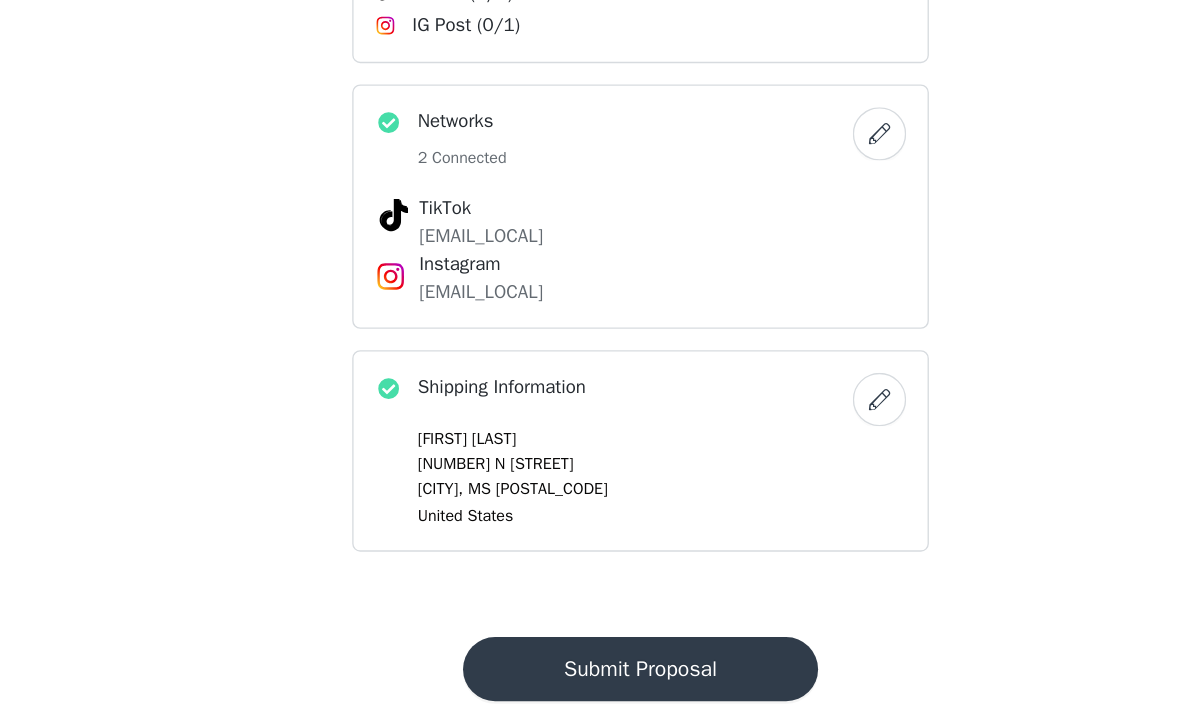 scroll, scrollTop: 0, scrollLeft: 0, axis: both 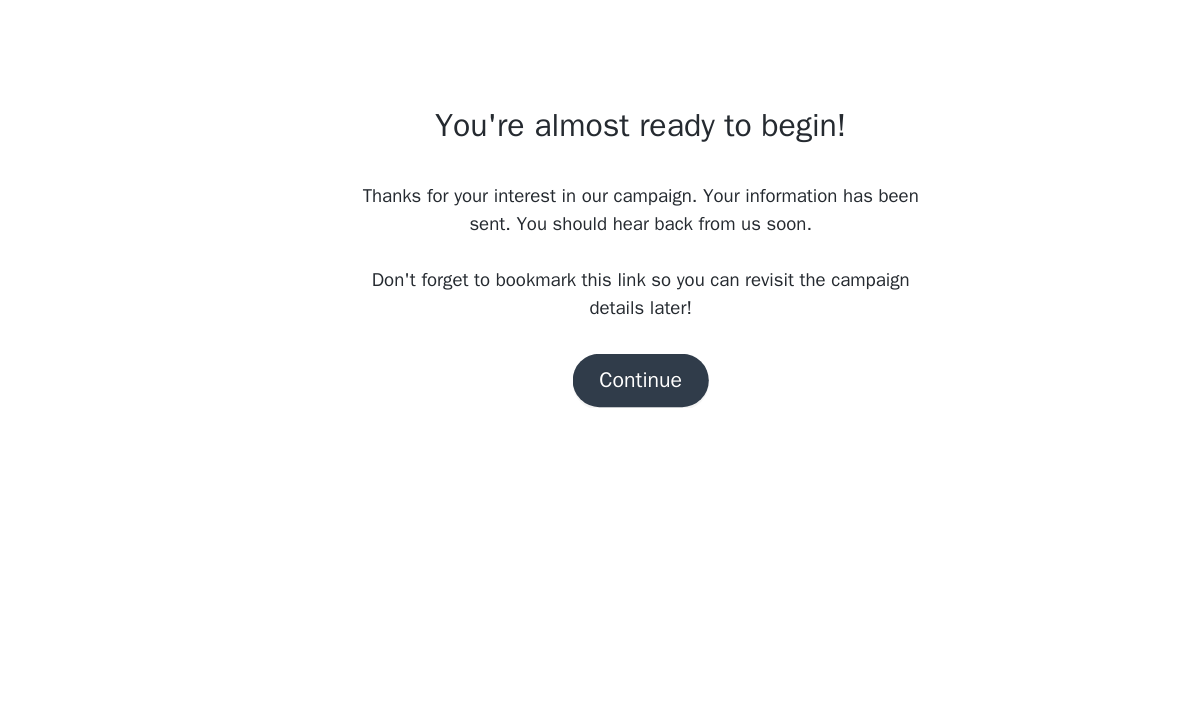 click on "Continue" at bounding box center (590, 416) 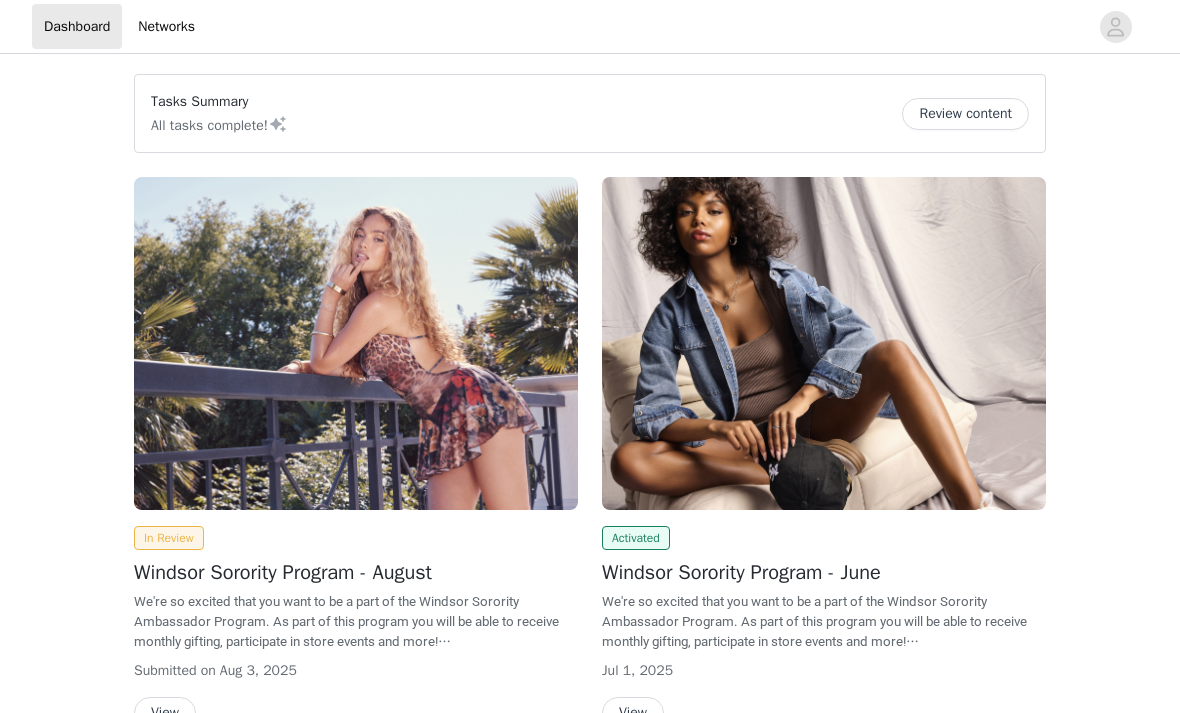 scroll, scrollTop: 0, scrollLeft: 0, axis: both 